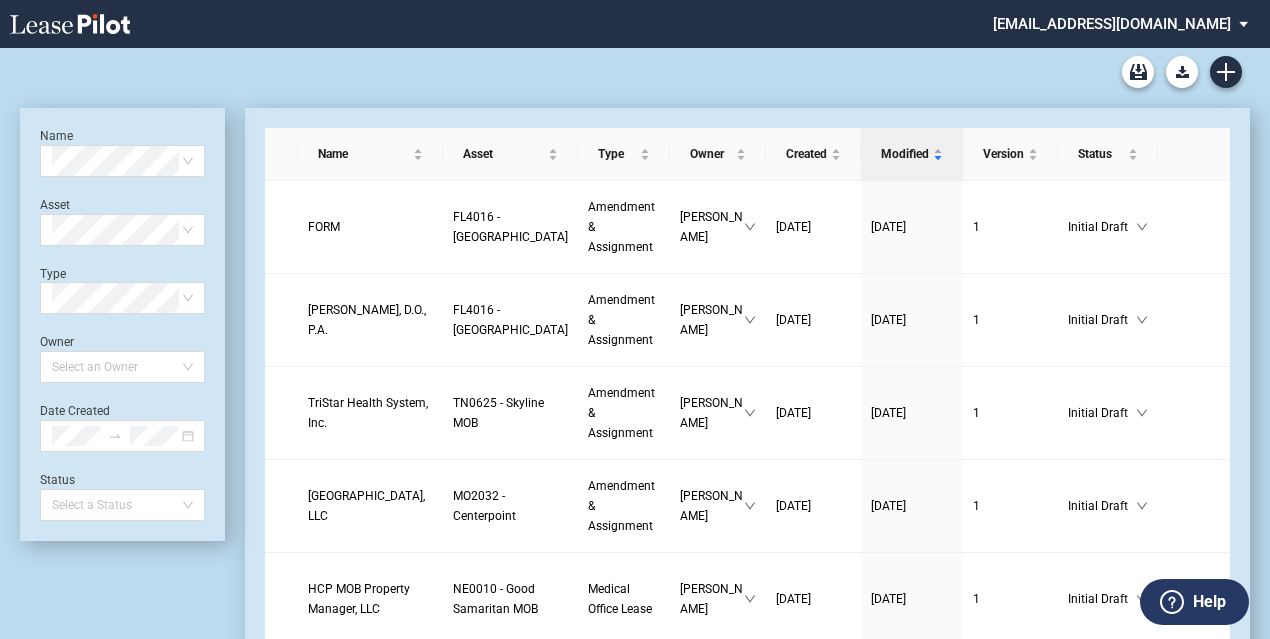 scroll, scrollTop: 0, scrollLeft: 0, axis: both 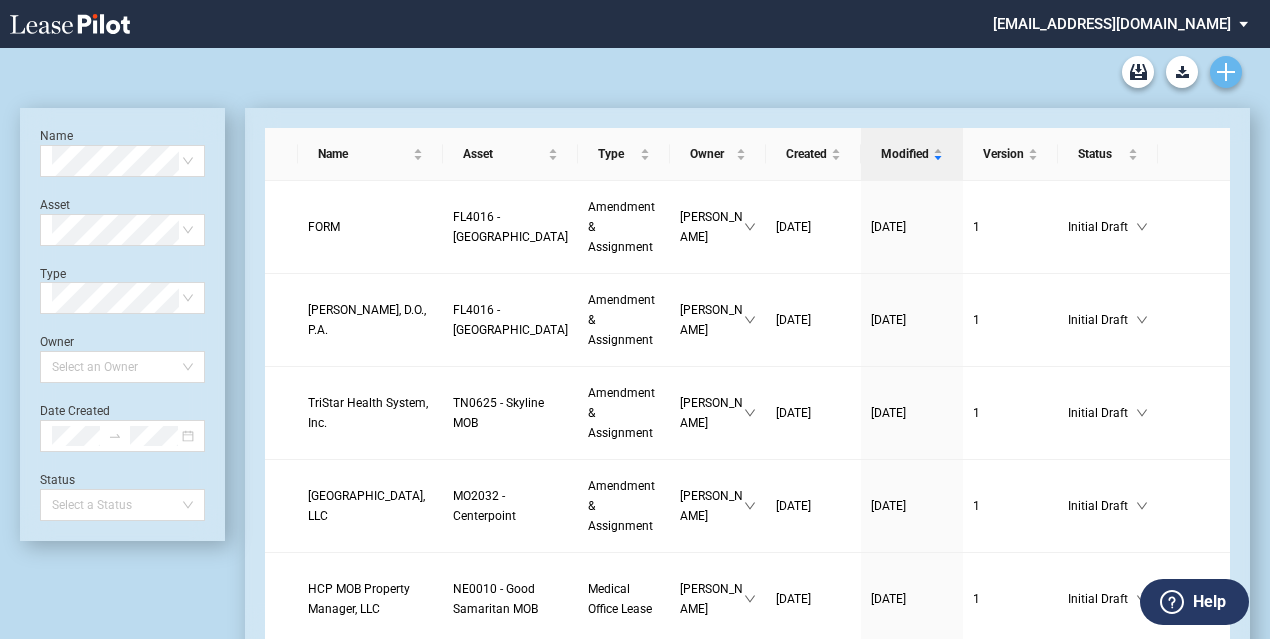 click 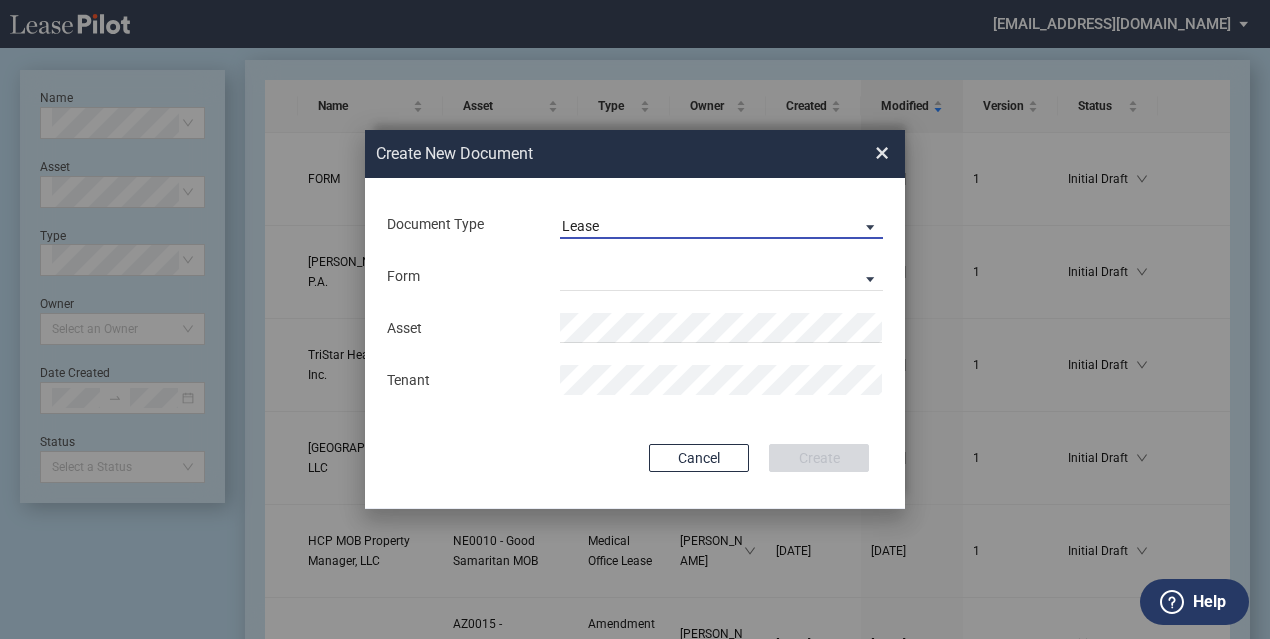 click on "Lease" at bounding box center (705, 227) 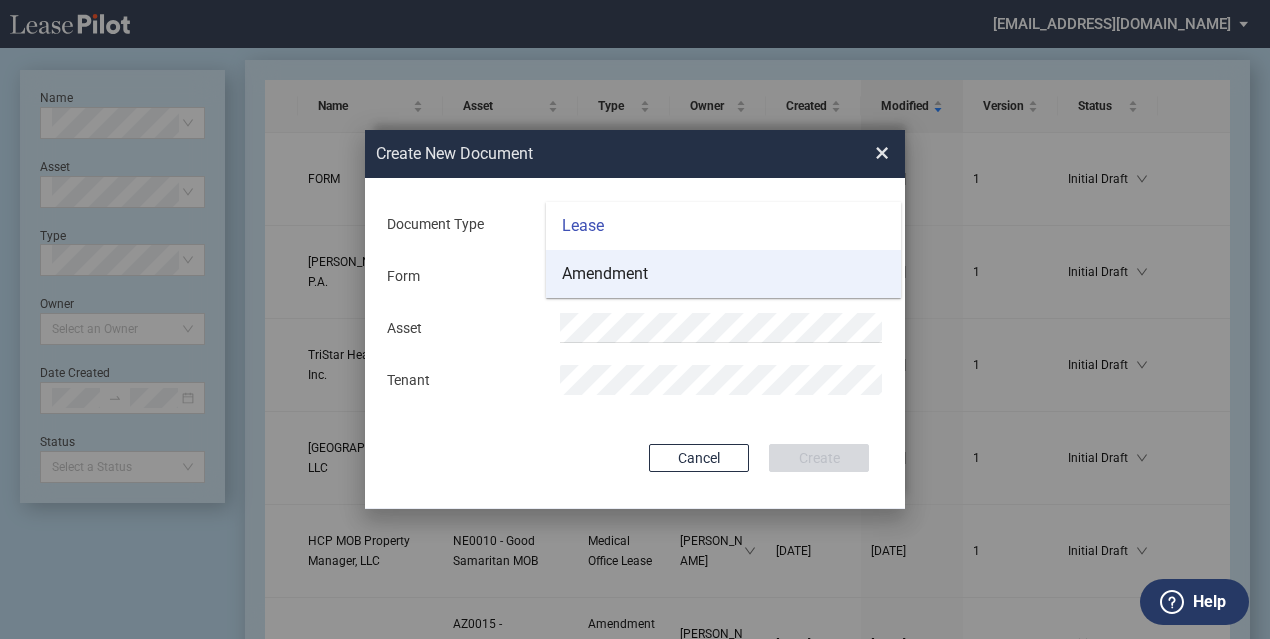 click on "Amendment" at bounding box center [723, 274] 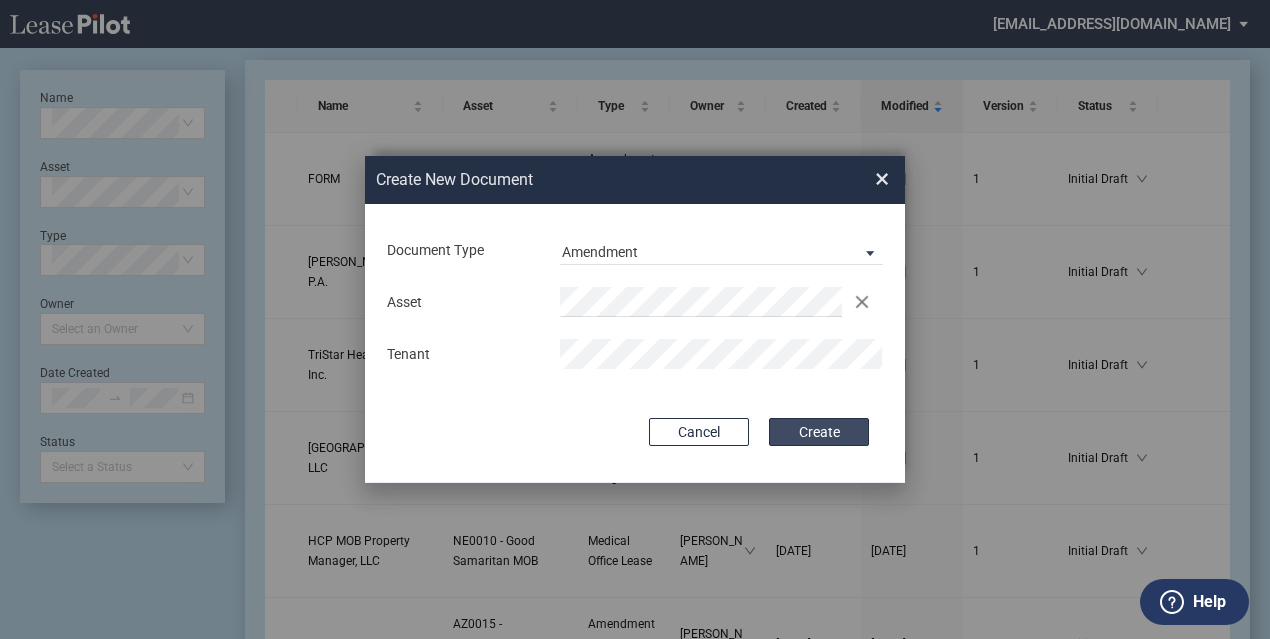 click on "Create" at bounding box center (819, 432) 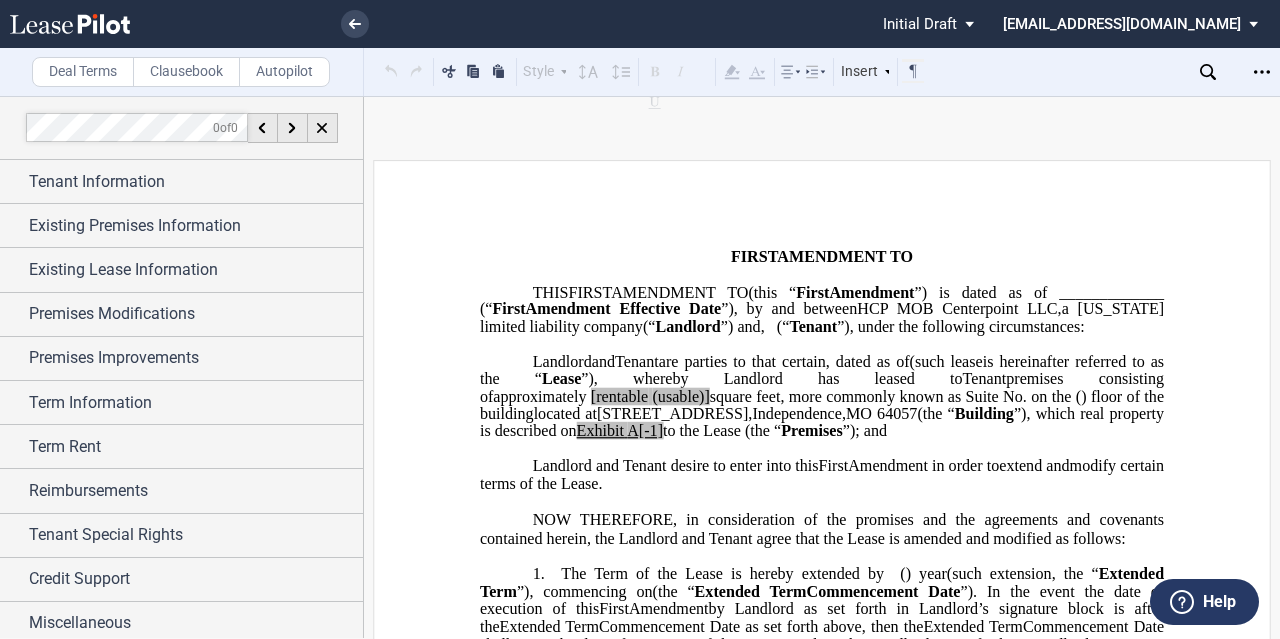scroll, scrollTop: 0, scrollLeft: 0, axis: both 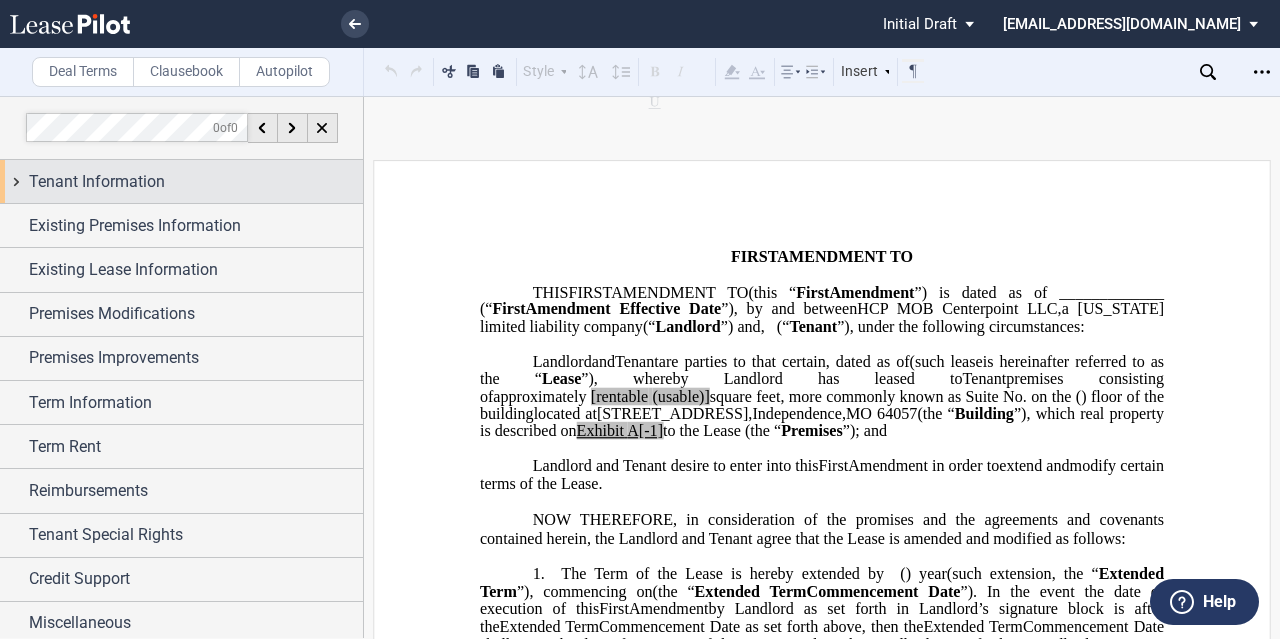 click on "Tenant Information" at bounding box center (97, 182) 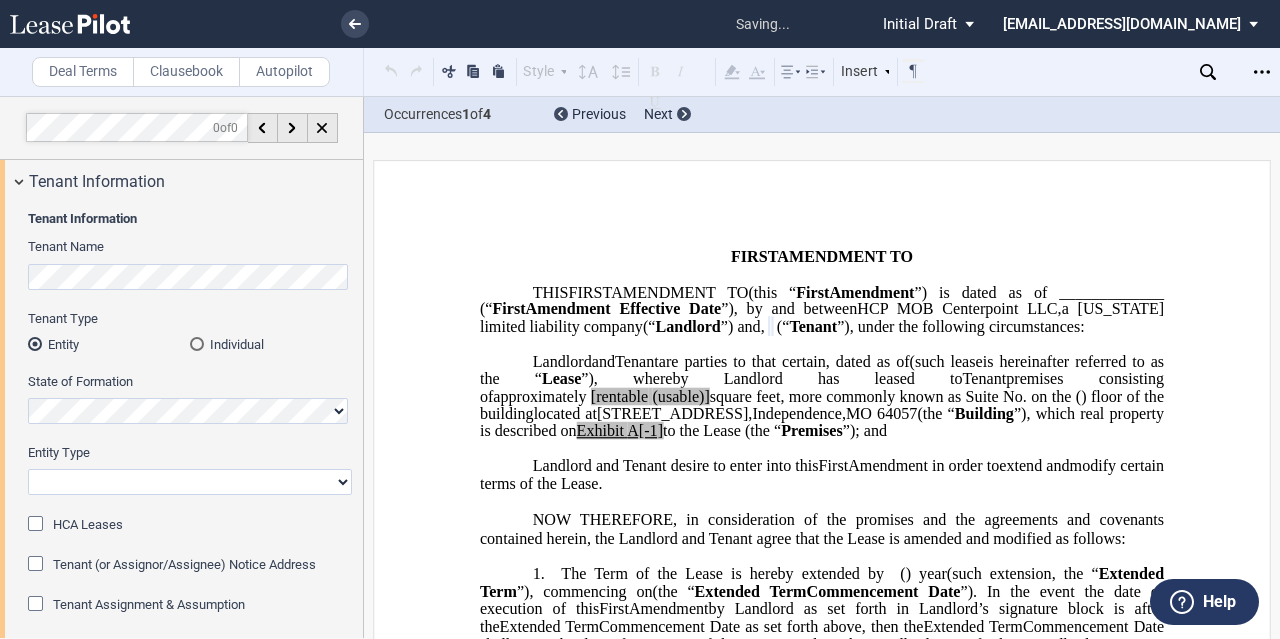 scroll, scrollTop: 100, scrollLeft: 0, axis: vertical 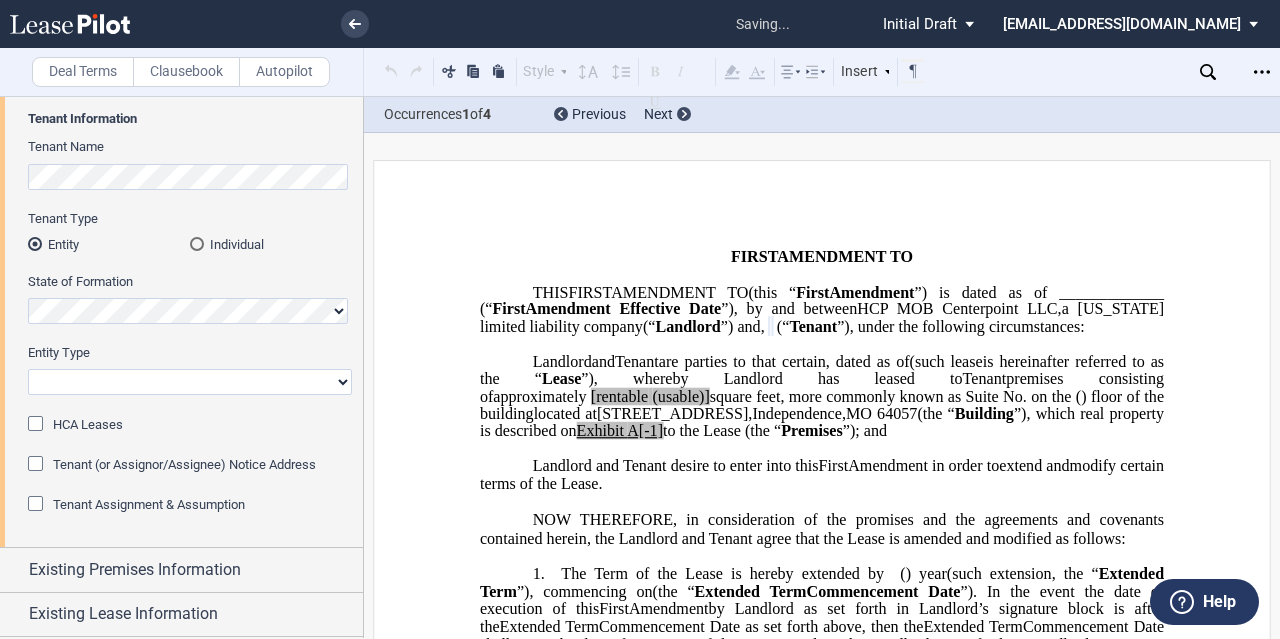 click on "Corporation
Limited Liability Company
General Partnership
Limited Partnership
Other" at bounding box center [190, 382] 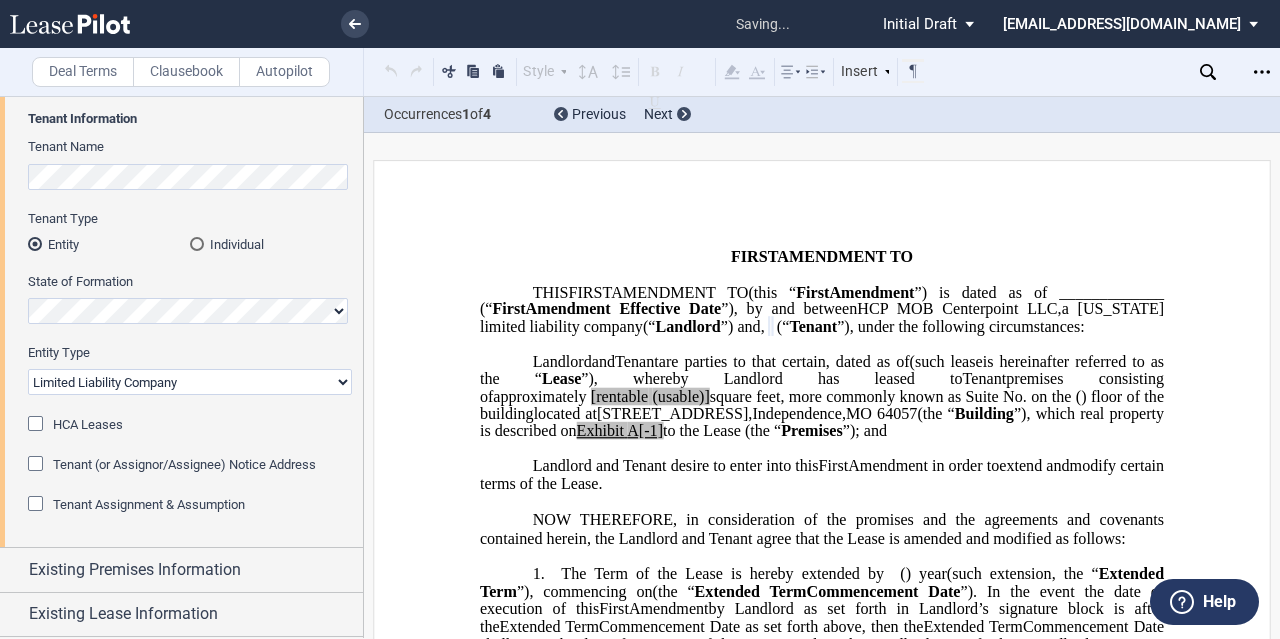 click on "Corporation
Limited Liability Company
General Partnership
Limited Partnership
Other" at bounding box center [190, 382] 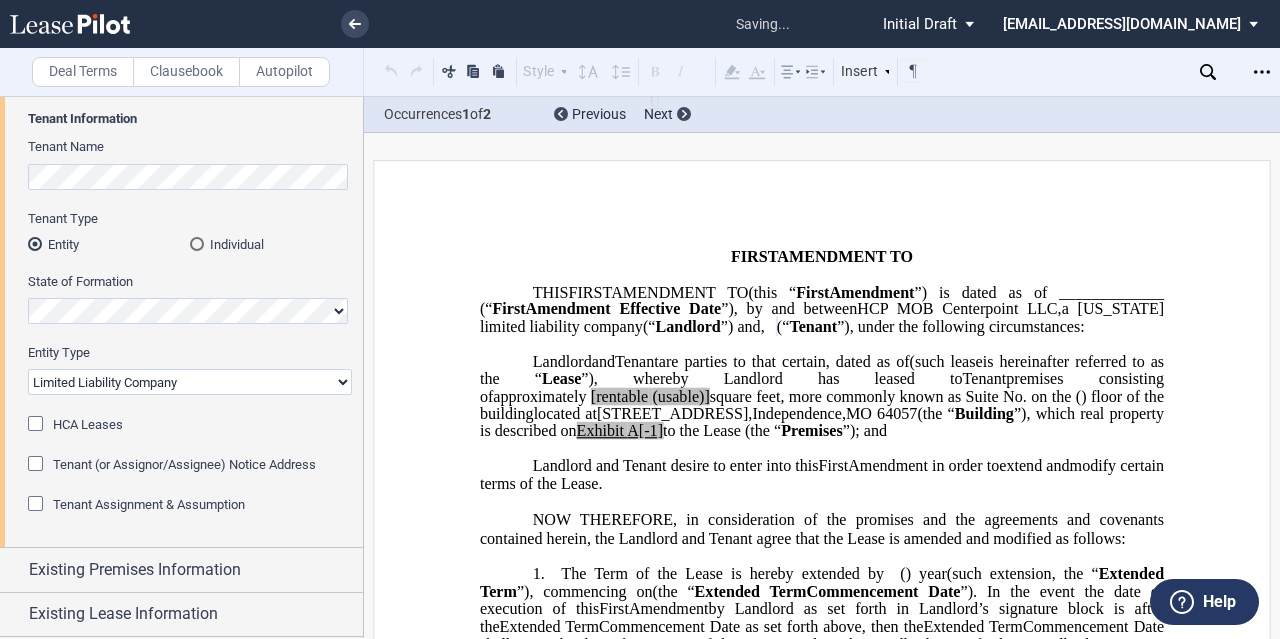 scroll, scrollTop: 200, scrollLeft: 0, axis: vertical 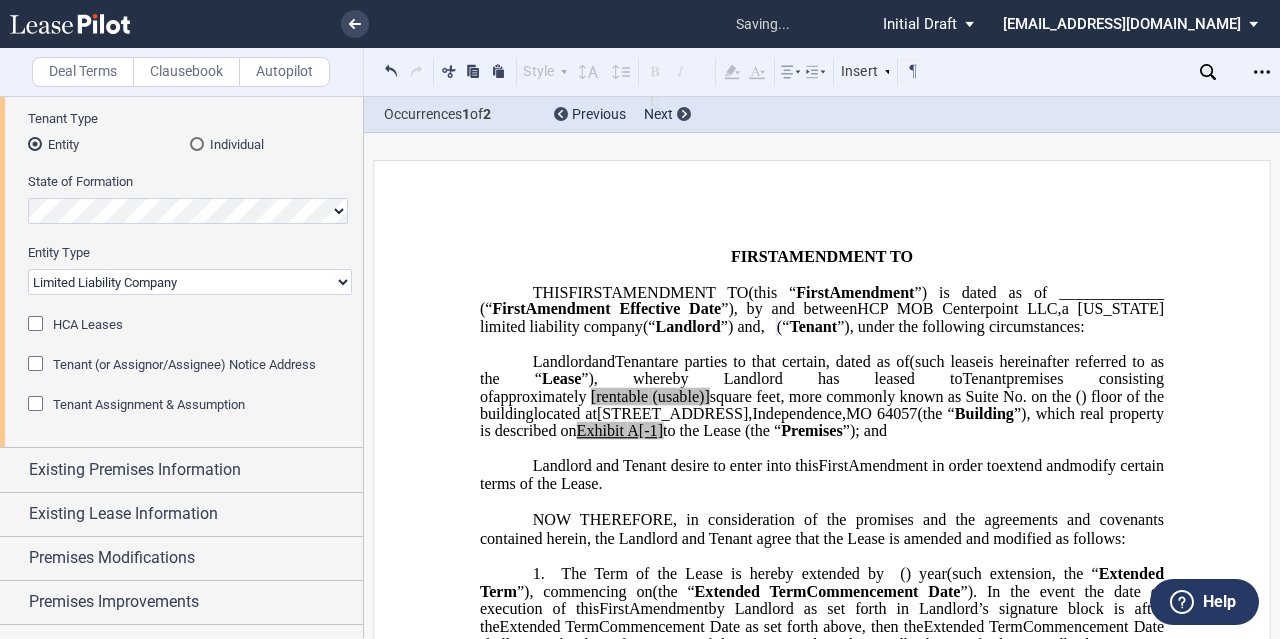 click on "HCA Leases" 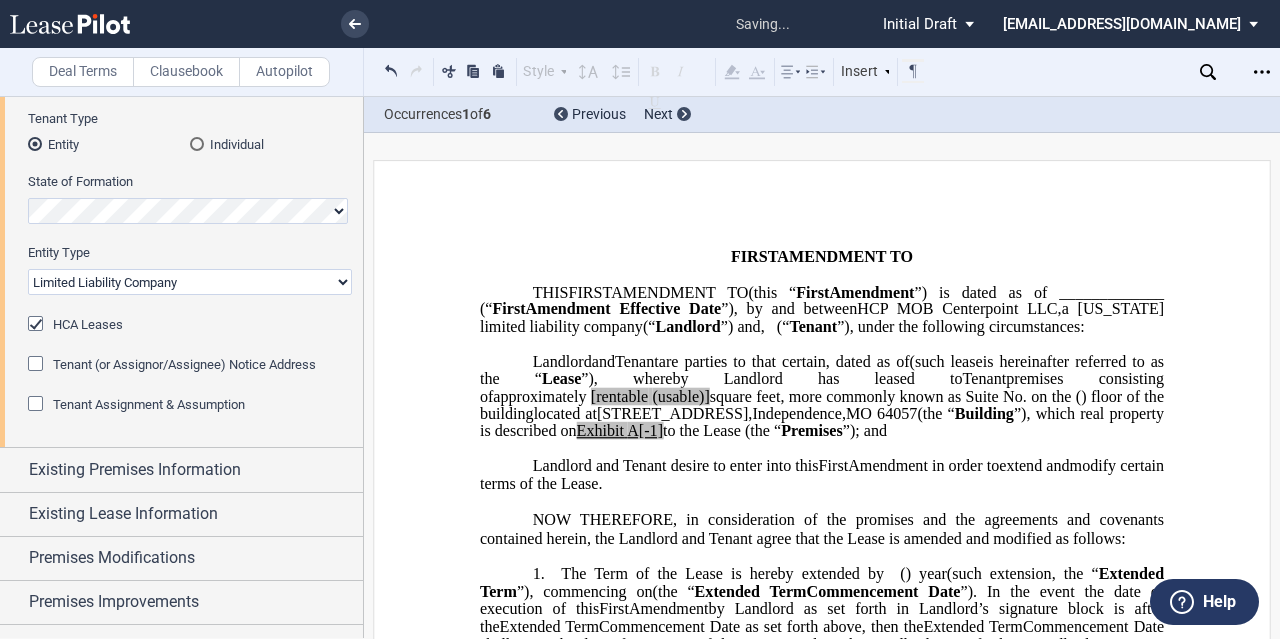scroll, scrollTop: 300, scrollLeft: 0, axis: vertical 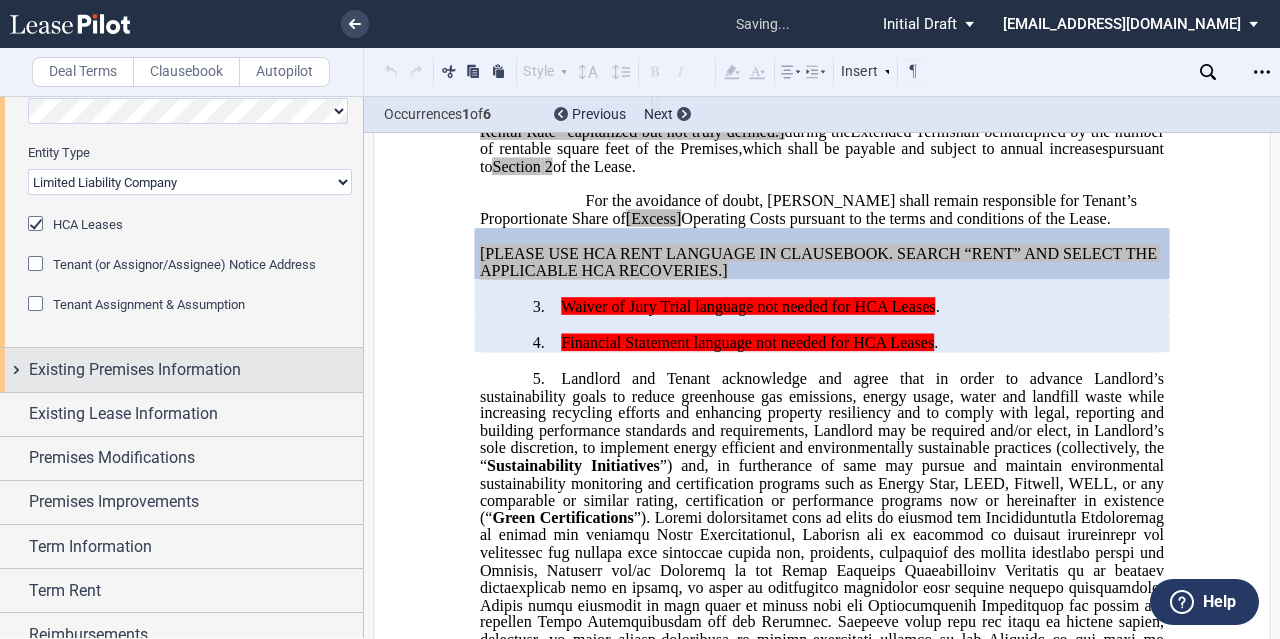 click on "Existing Premises Information" at bounding box center [135, 370] 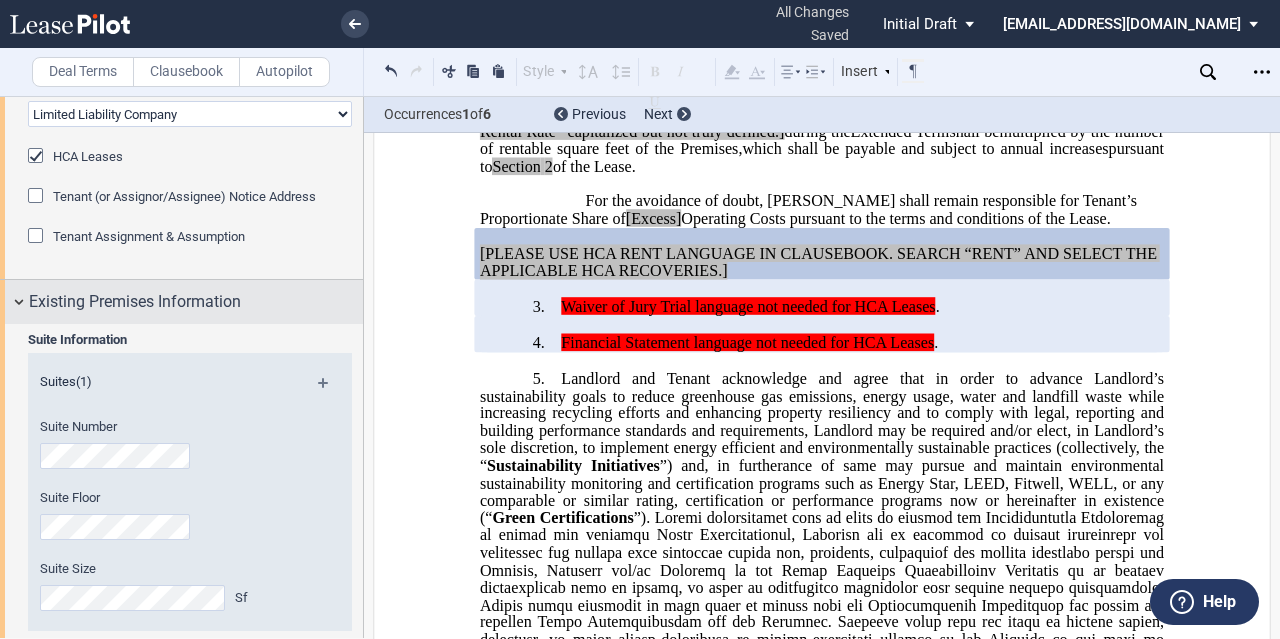 scroll, scrollTop: 400, scrollLeft: 0, axis: vertical 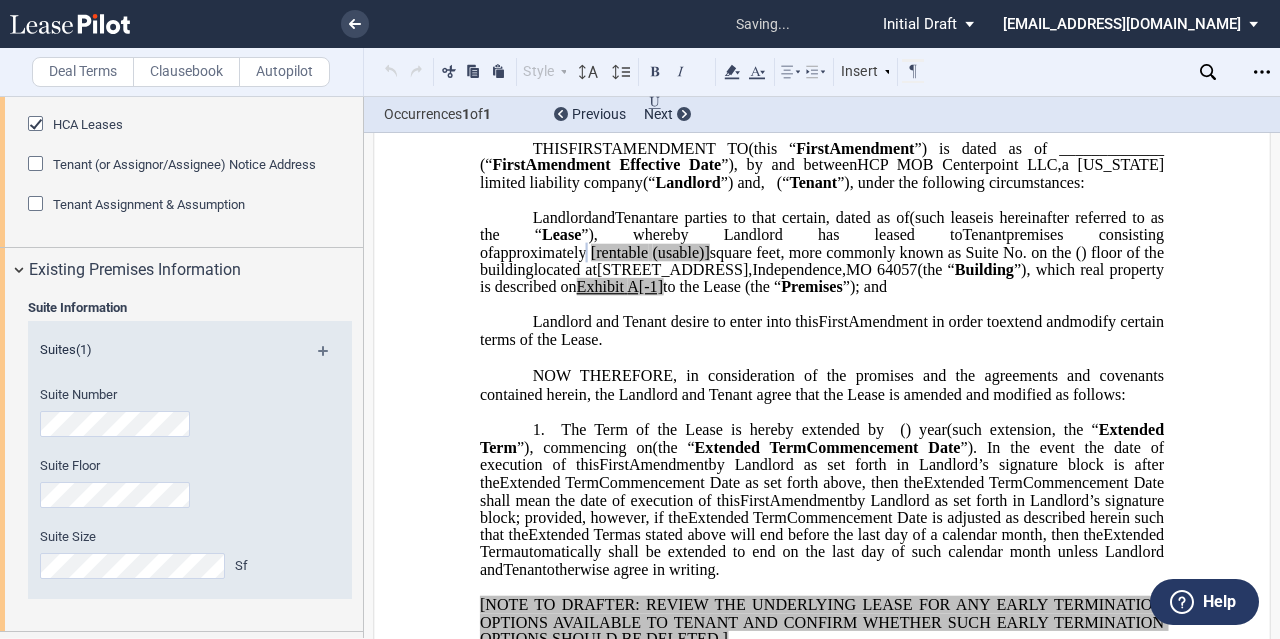 click on "Premises Modifications" at bounding box center [181, 698] 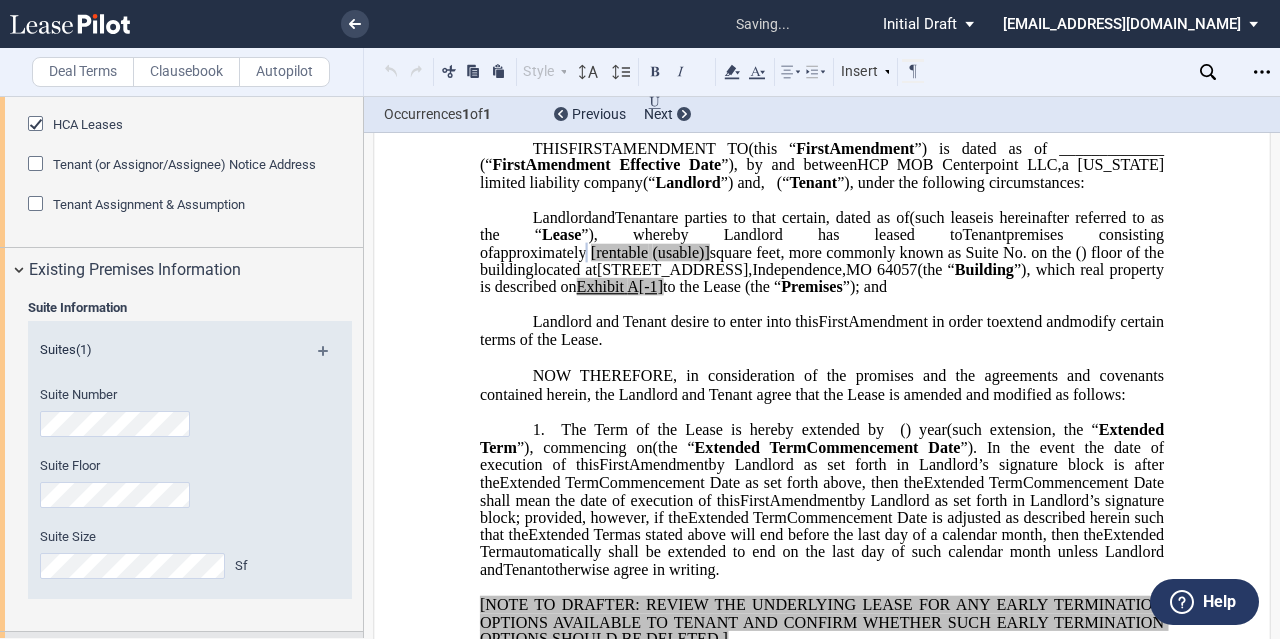 scroll, scrollTop: 788, scrollLeft: 0, axis: vertical 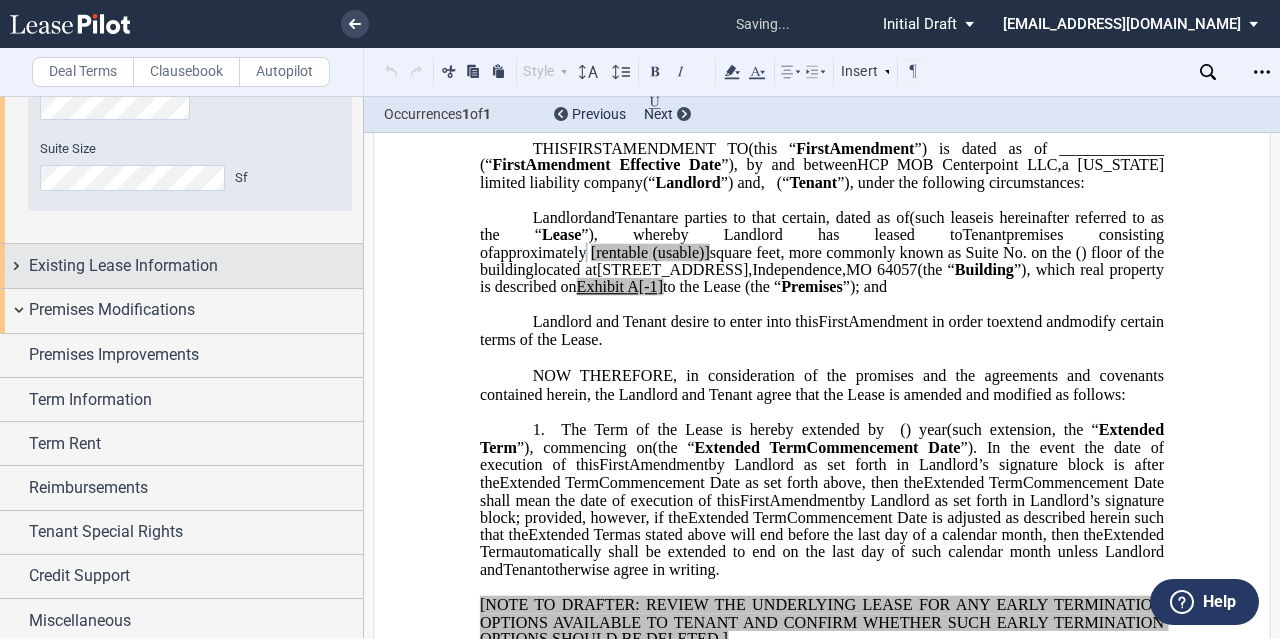 click on "Existing Lease Information" at bounding box center [123, 266] 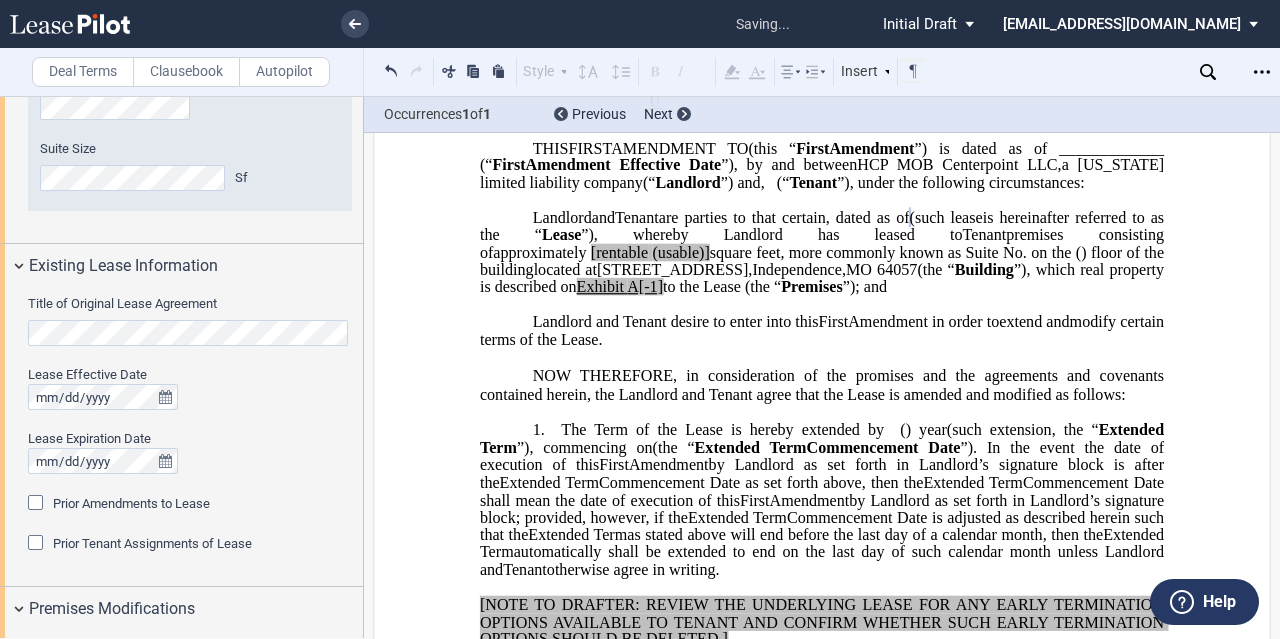 click on "Prior Amendments to Lease" at bounding box center (131, 503) 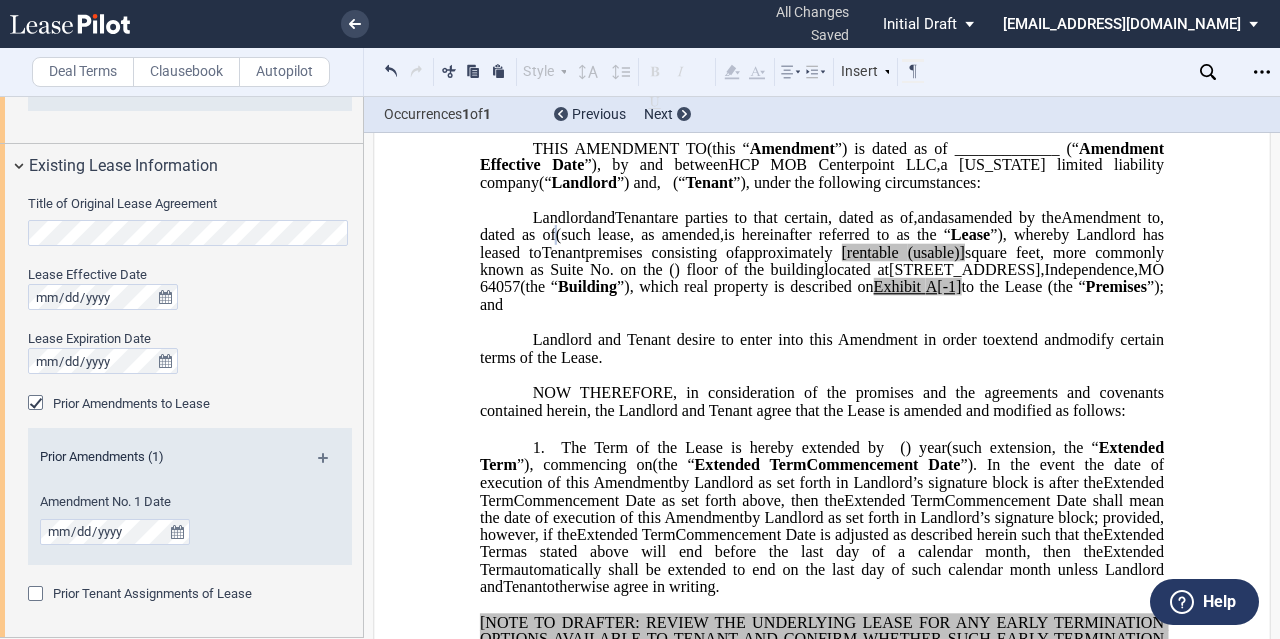 scroll, scrollTop: 988, scrollLeft: 0, axis: vertical 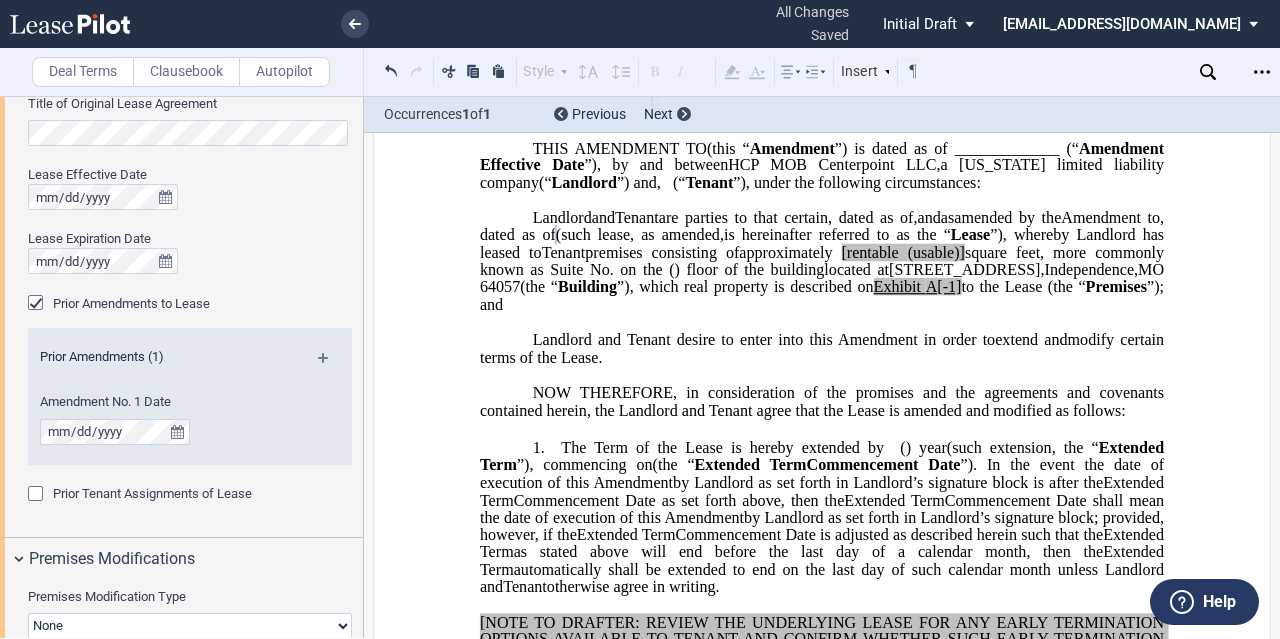 click at bounding box center [331, 365] 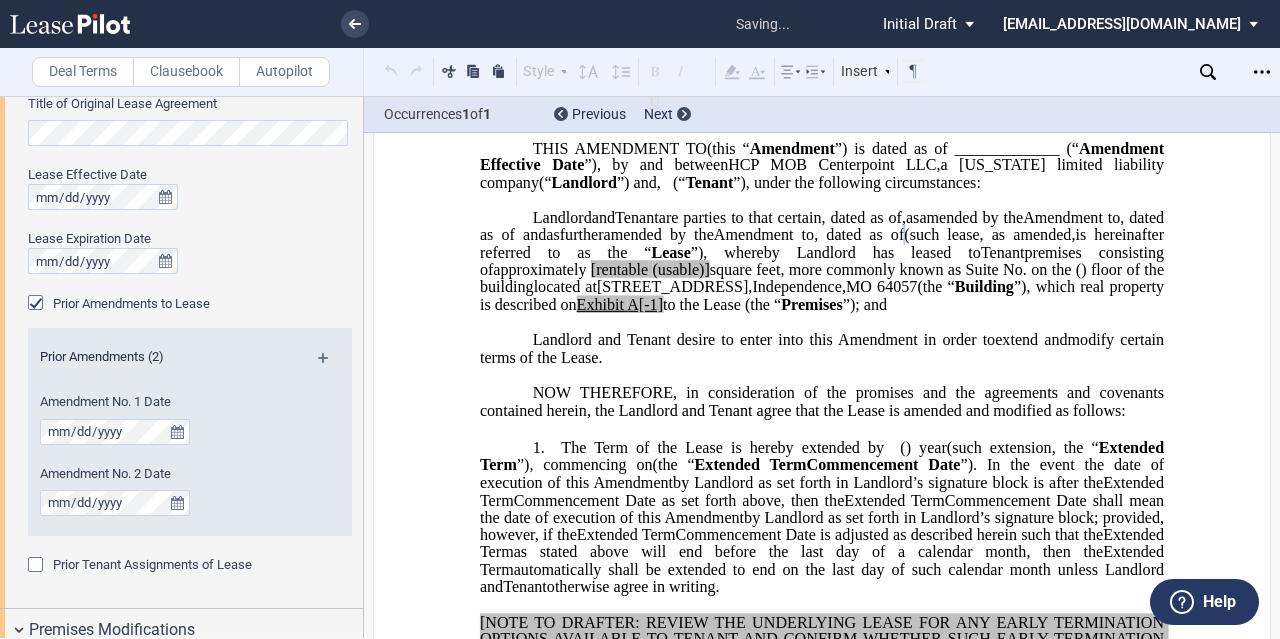 scroll, scrollTop: 1088, scrollLeft: 0, axis: vertical 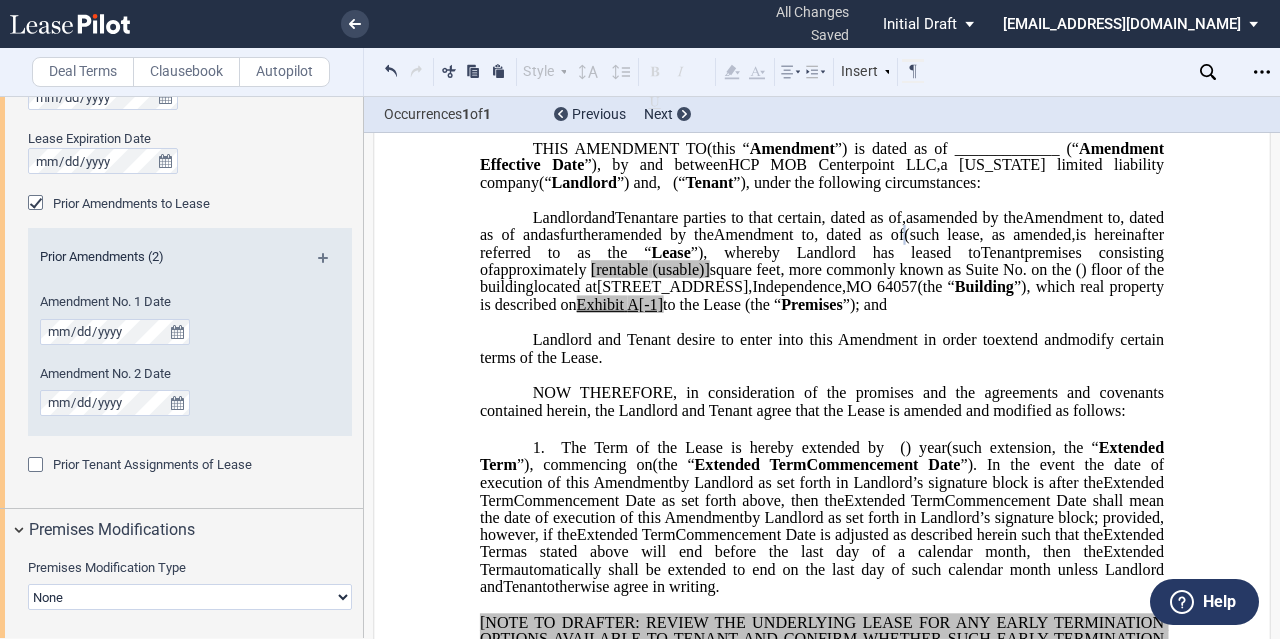 click at bounding box center (331, 265) 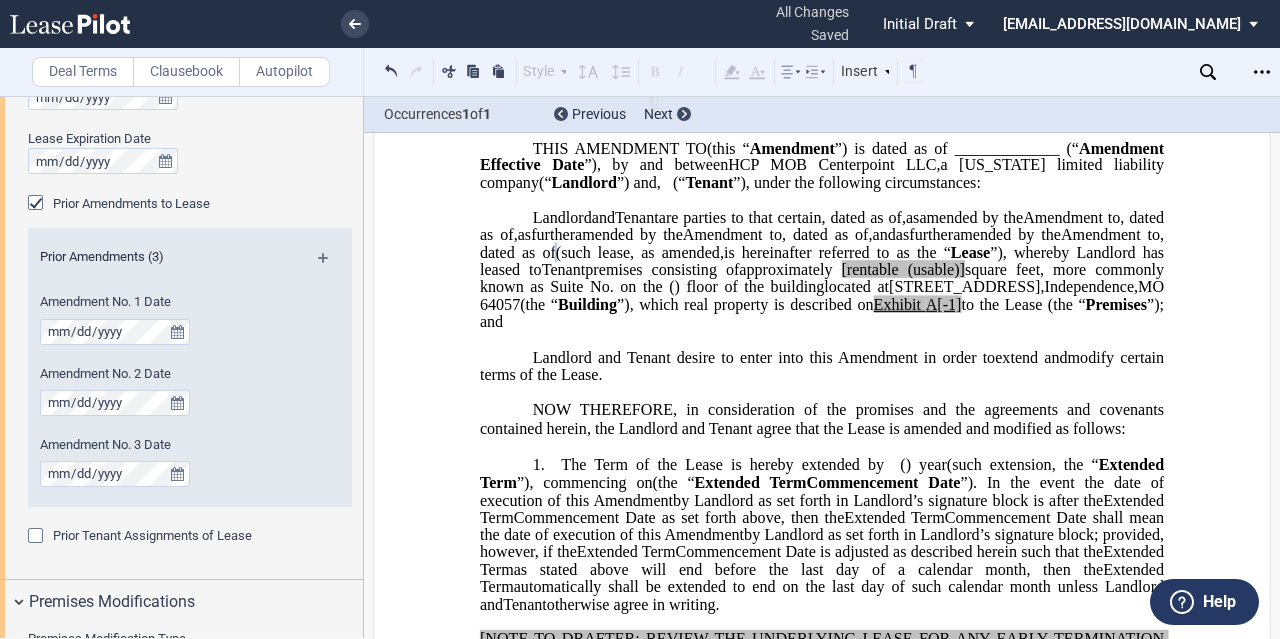 click on "," 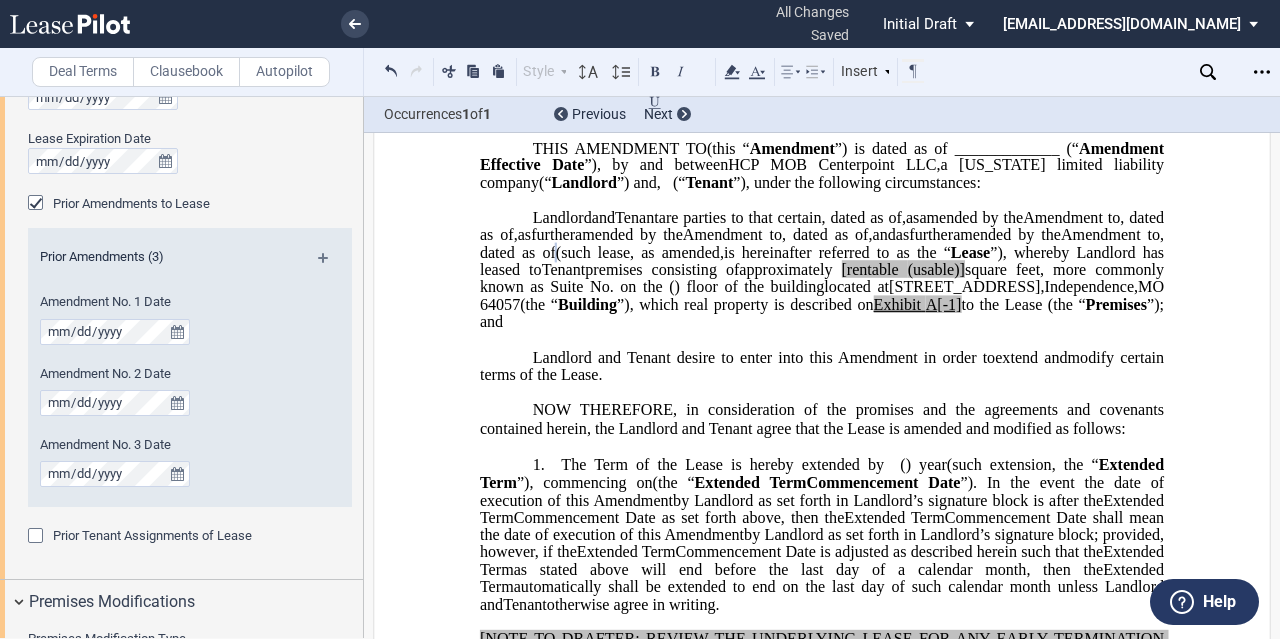 type 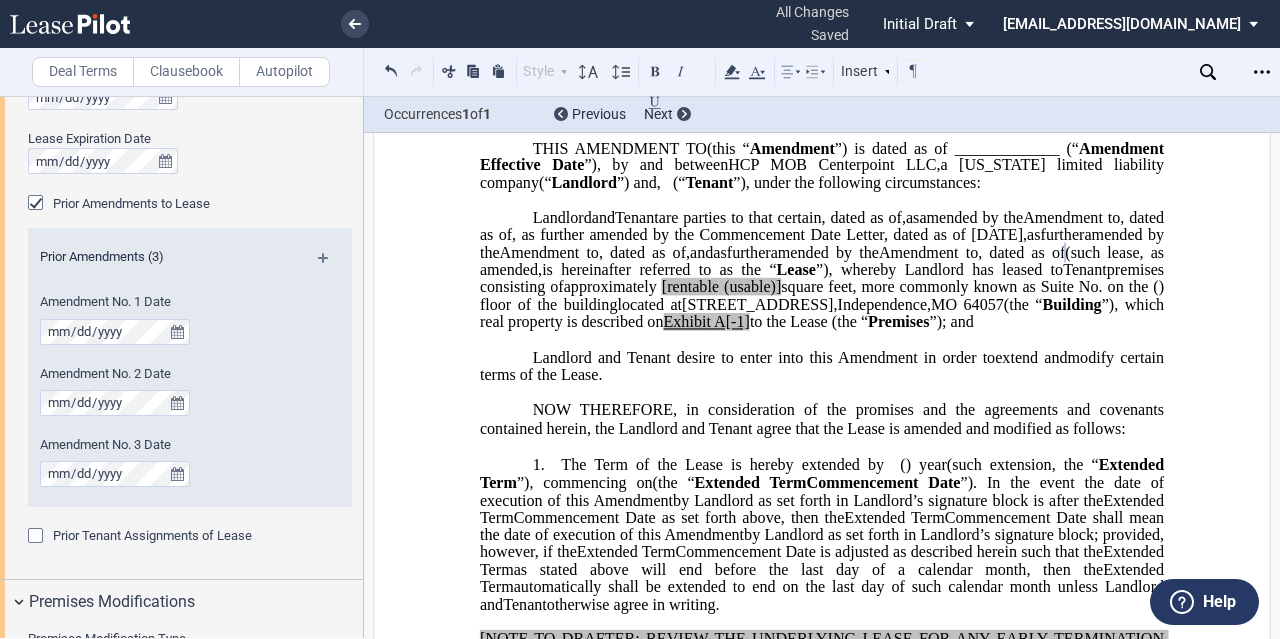 drag, startPoint x: 521, startPoint y: 317, endPoint x: 564, endPoint y: 303, distance: 45.221676 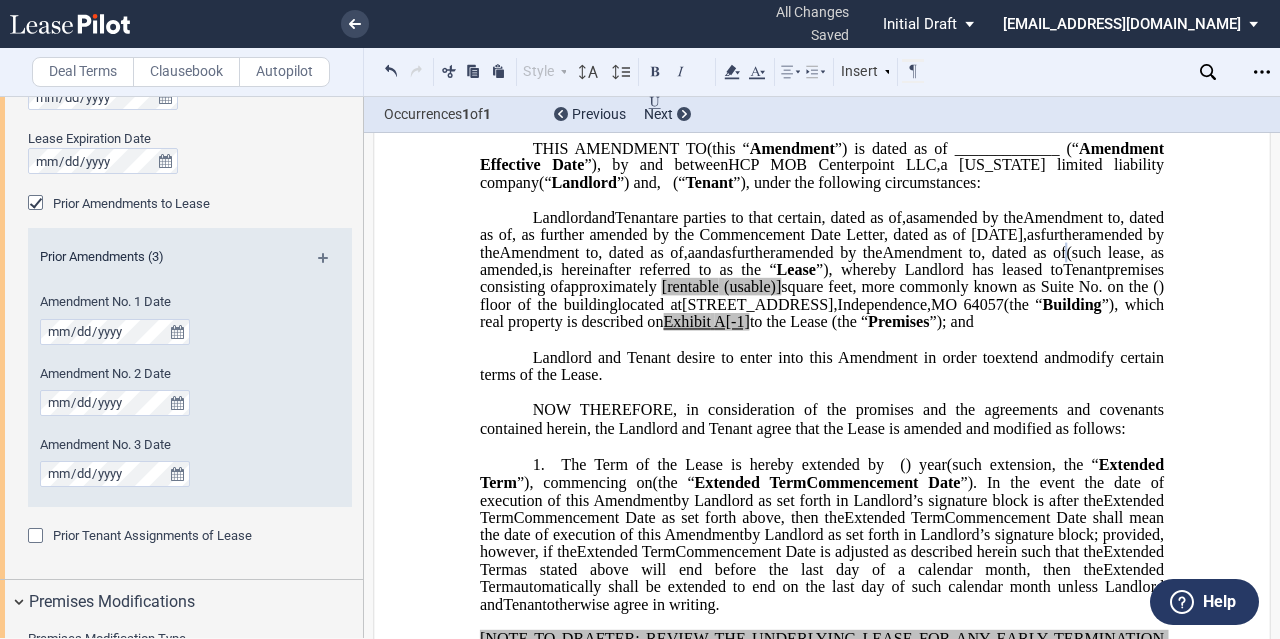 type 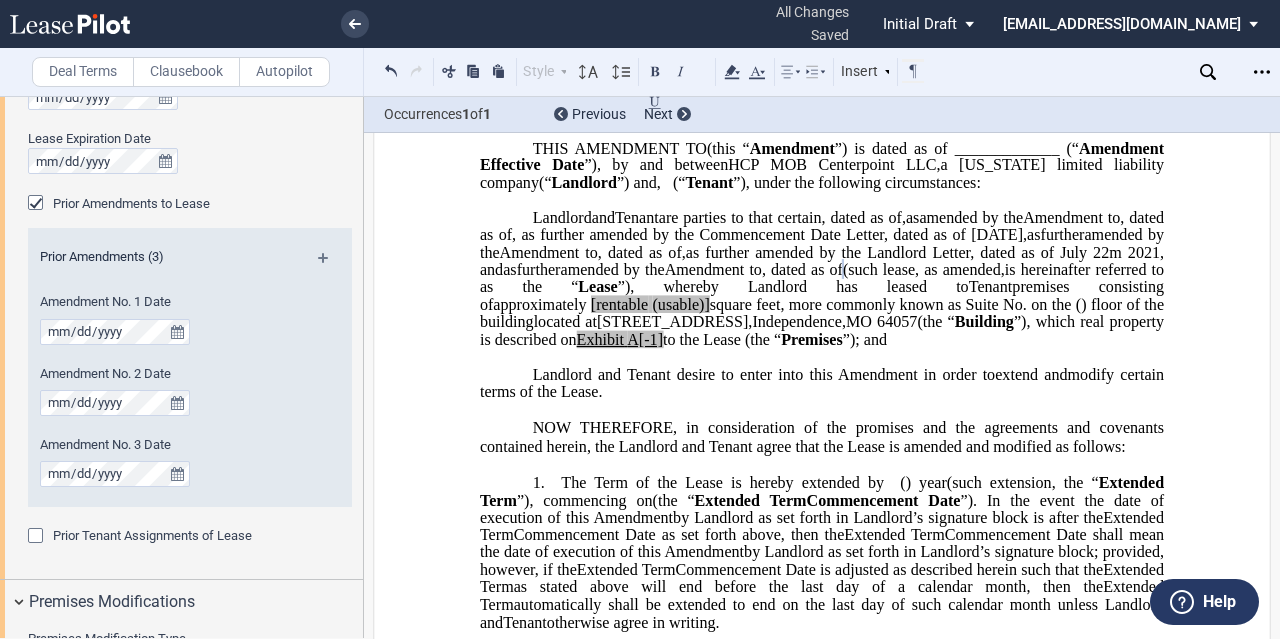 click on "as further amended by the Landlord Letter, dated as of July 22m 2021, and" 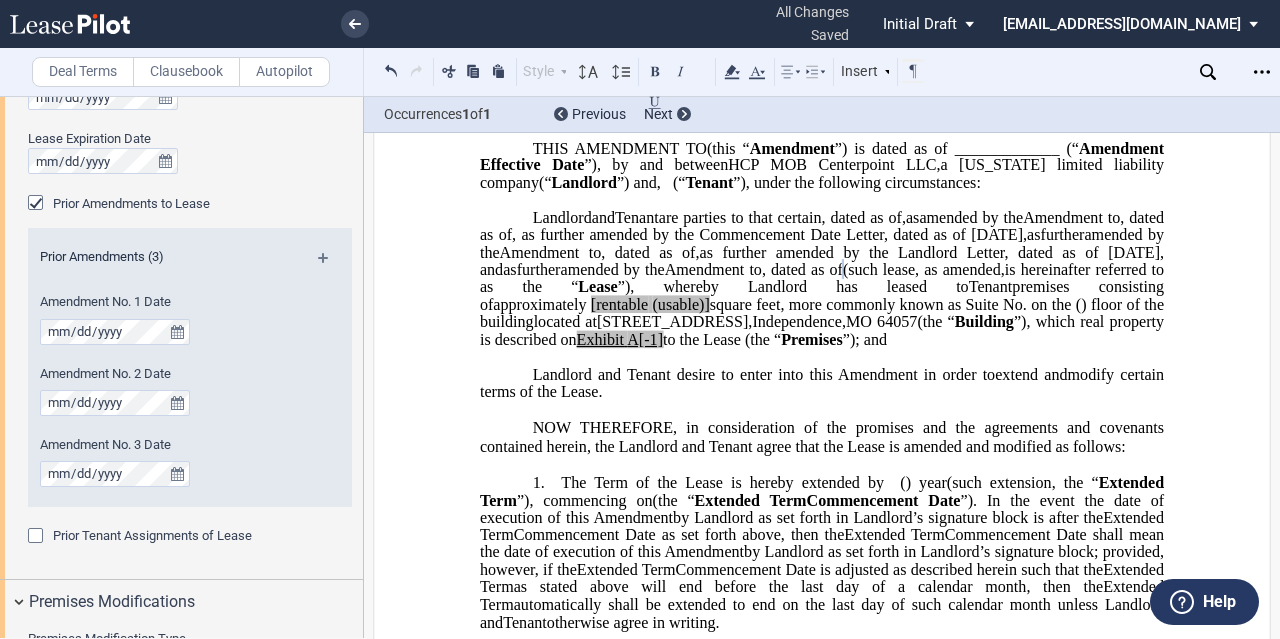 drag, startPoint x: 724, startPoint y: 377, endPoint x: 898, endPoint y: 328, distance: 180.7678 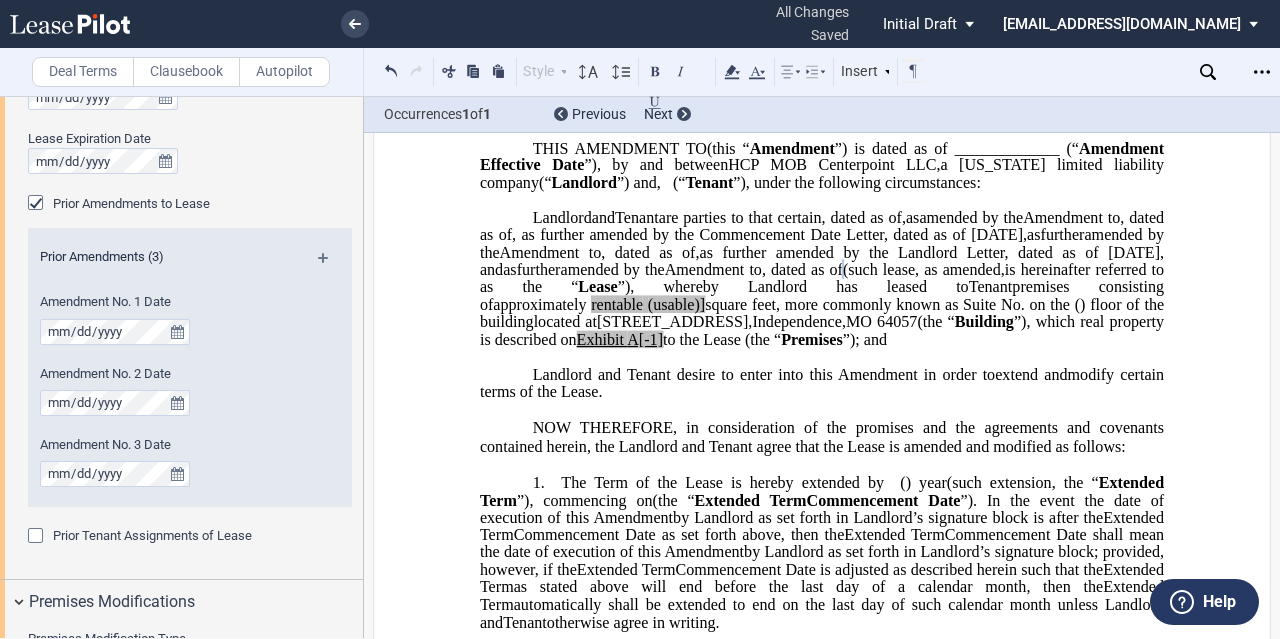 drag, startPoint x: 834, startPoint y: 369, endPoint x: 890, endPoint y: 356, distance: 57.48913 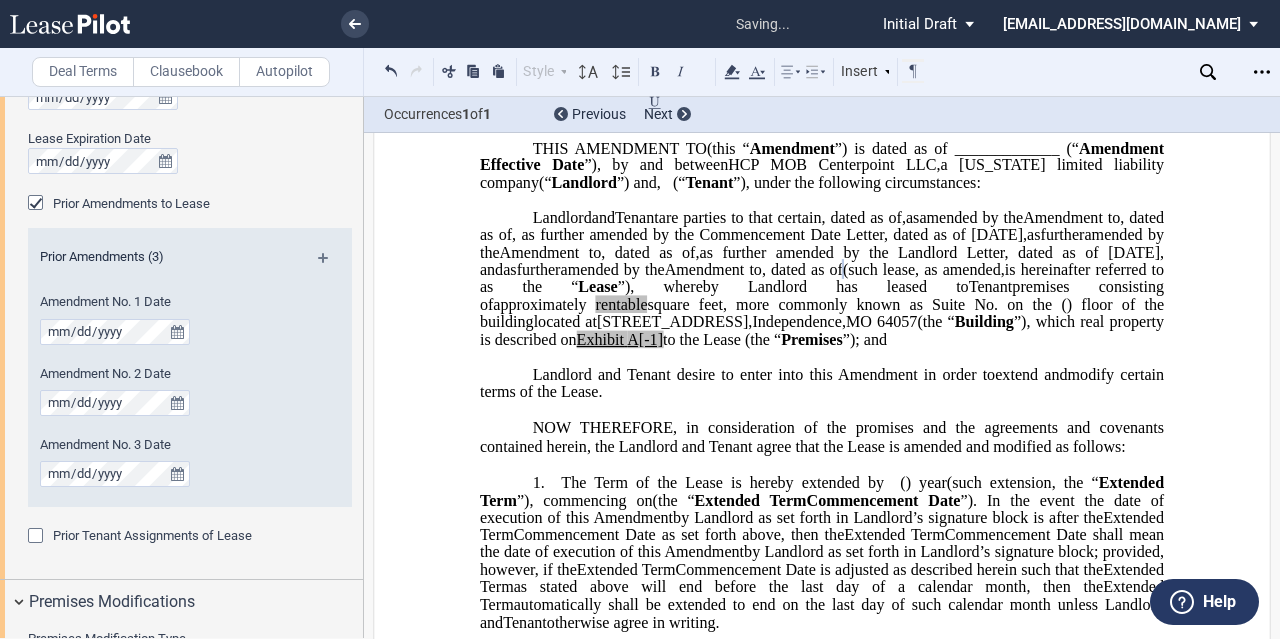 click on "A[-1]" 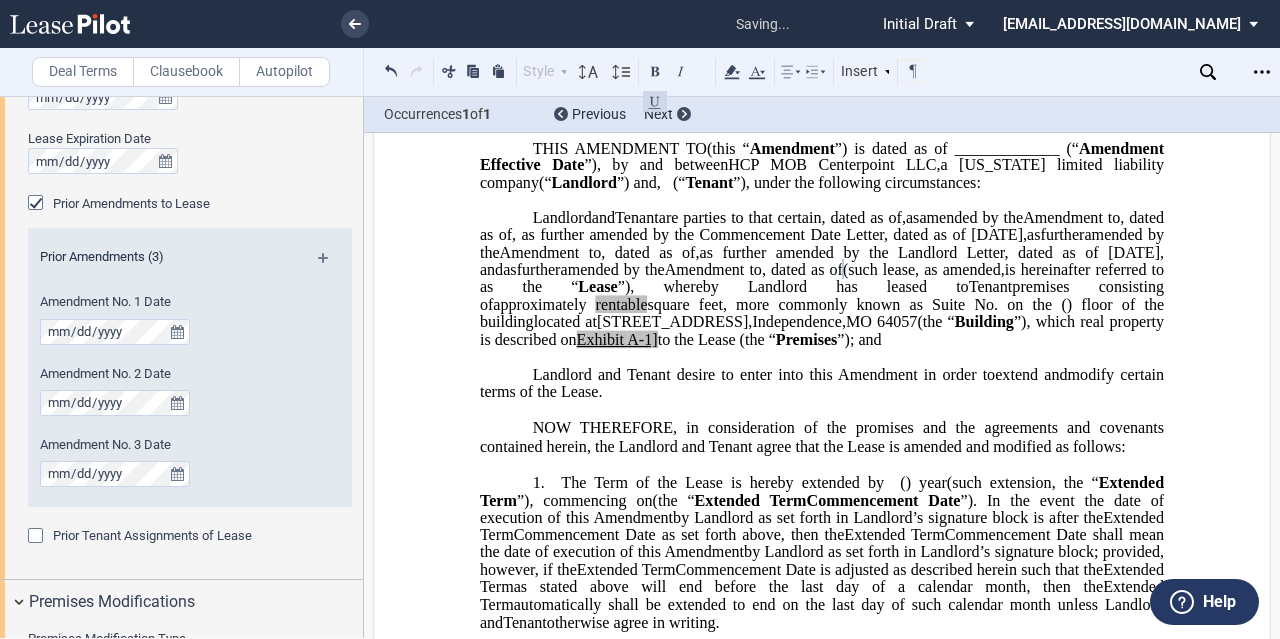 type 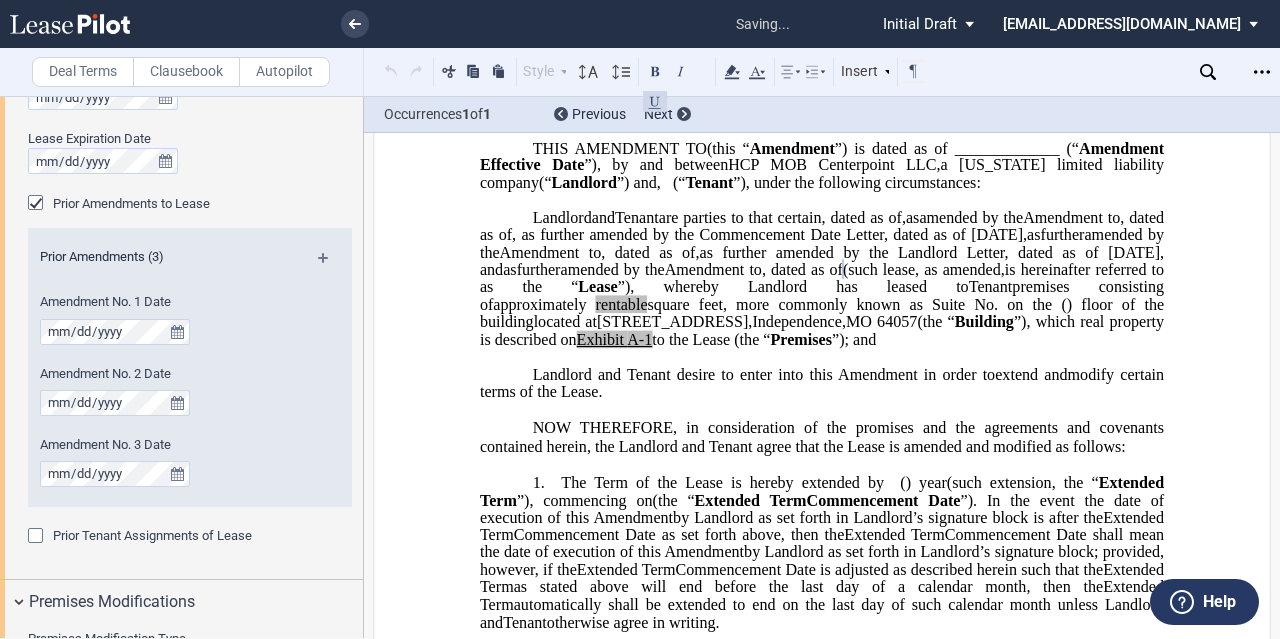 click on "to the Lease (the “" 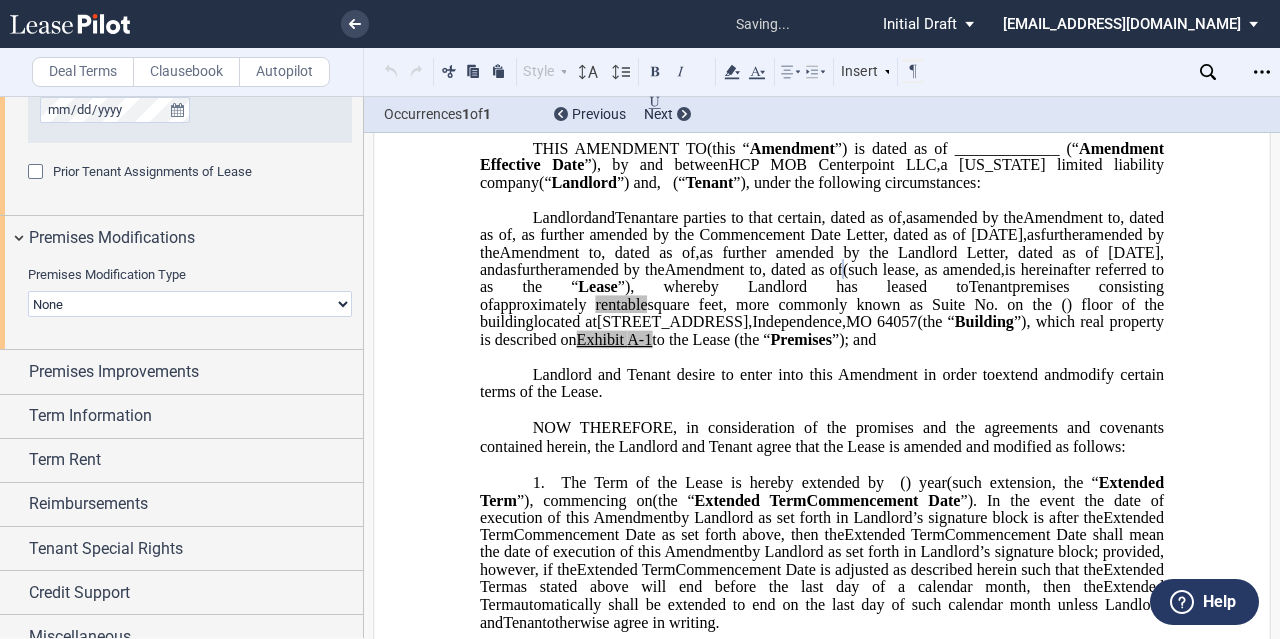 scroll, scrollTop: 1469, scrollLeft: 0, axis: vertical 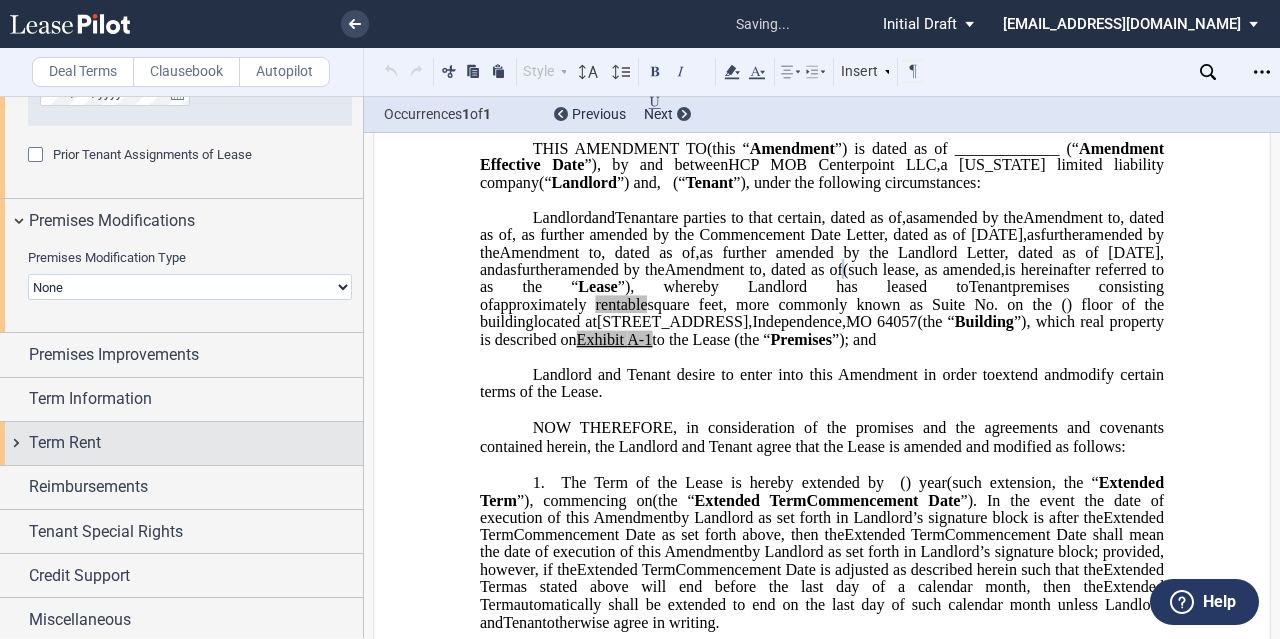 click on "Term Rent" at bounding box center [196, 443] 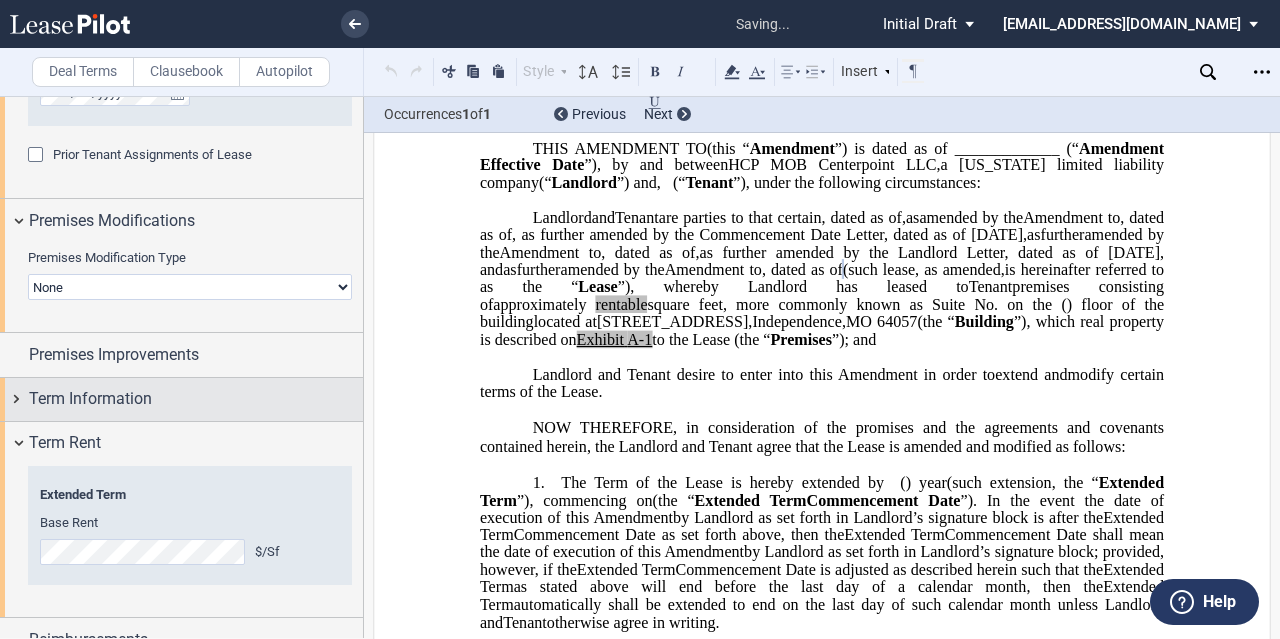 click on "Term Information" at bounding box center (181, 399) 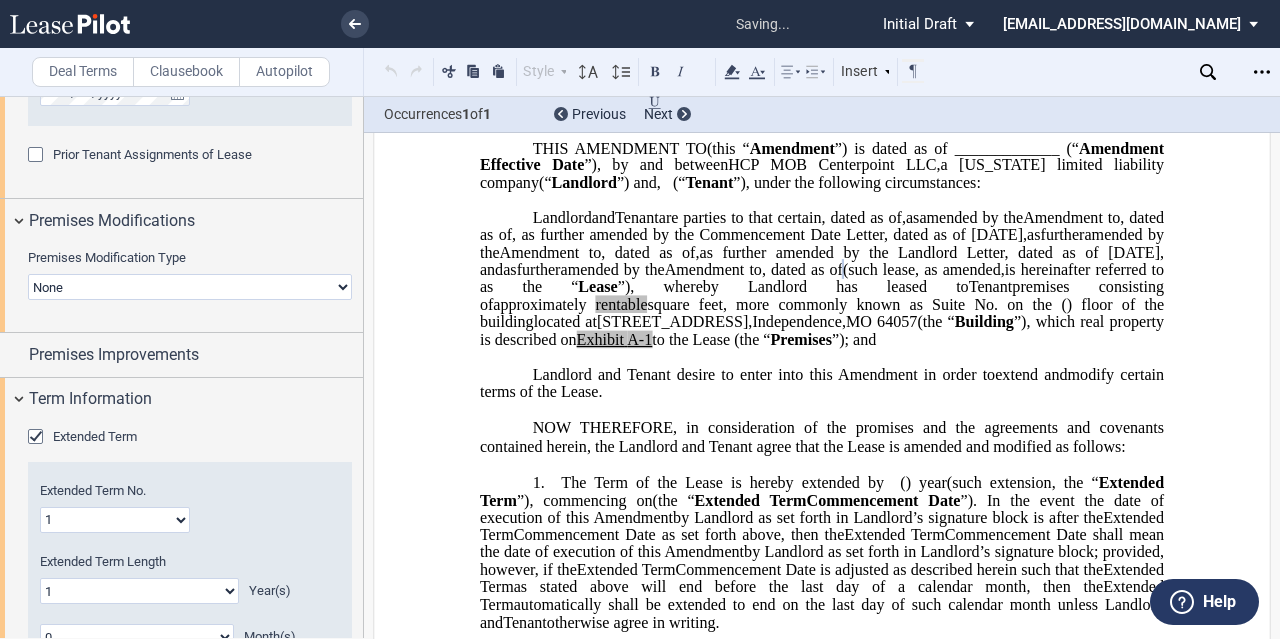 click on "Extended Term
Extended Term No.
1 2 3 4 5 6 7 8 9 10 11 12 13 14 15 16 17 18 19 20
Extended Term Length
0 1 2 3 4 5 6 7 8 9 10 11 12 13 14 15 16 17 18 19 20
Year(s)
0 1 2 3 4 5 6 7 8 9 10 11
Month(s)
Blend And Extend" at bounding box center [181, 641] 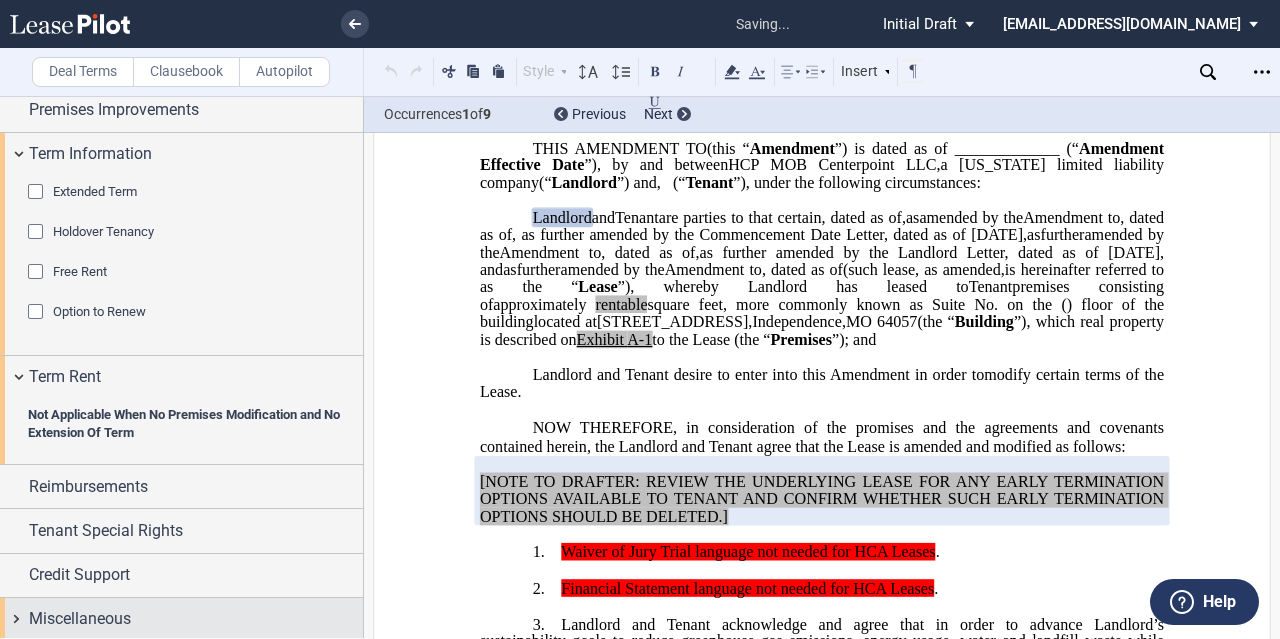 click on "Miscellaneous" at bounding box center [196, 619] 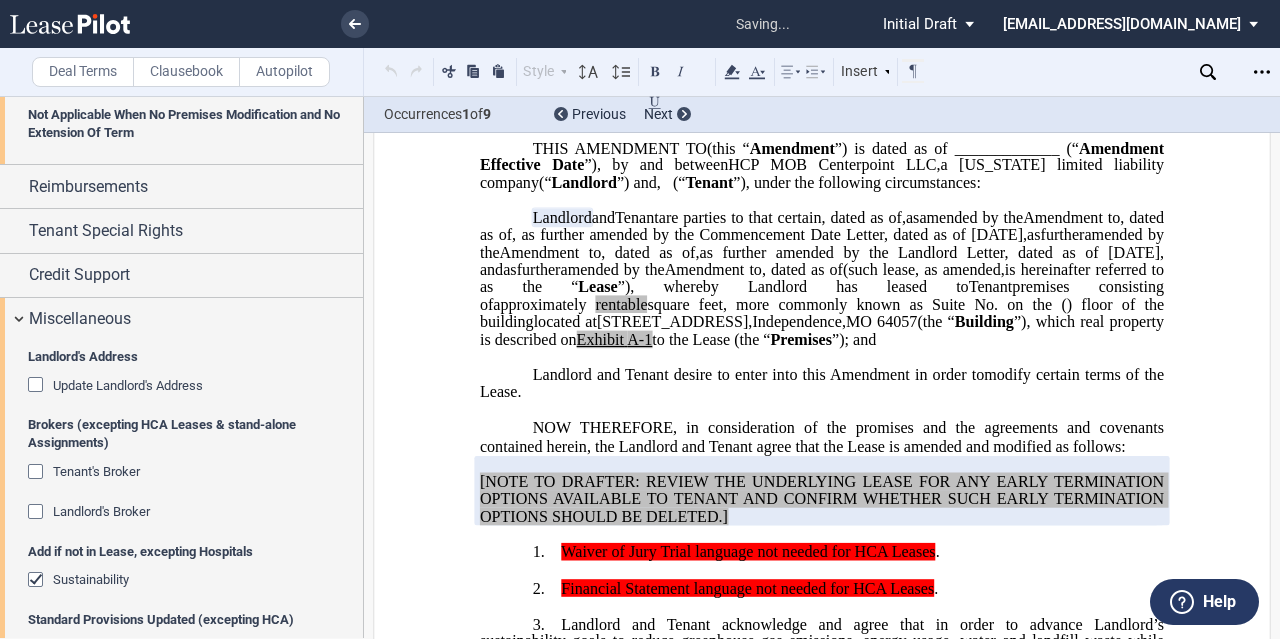 scroll, scrollTop: 2307, scrollLeft: 0, axis: vertical 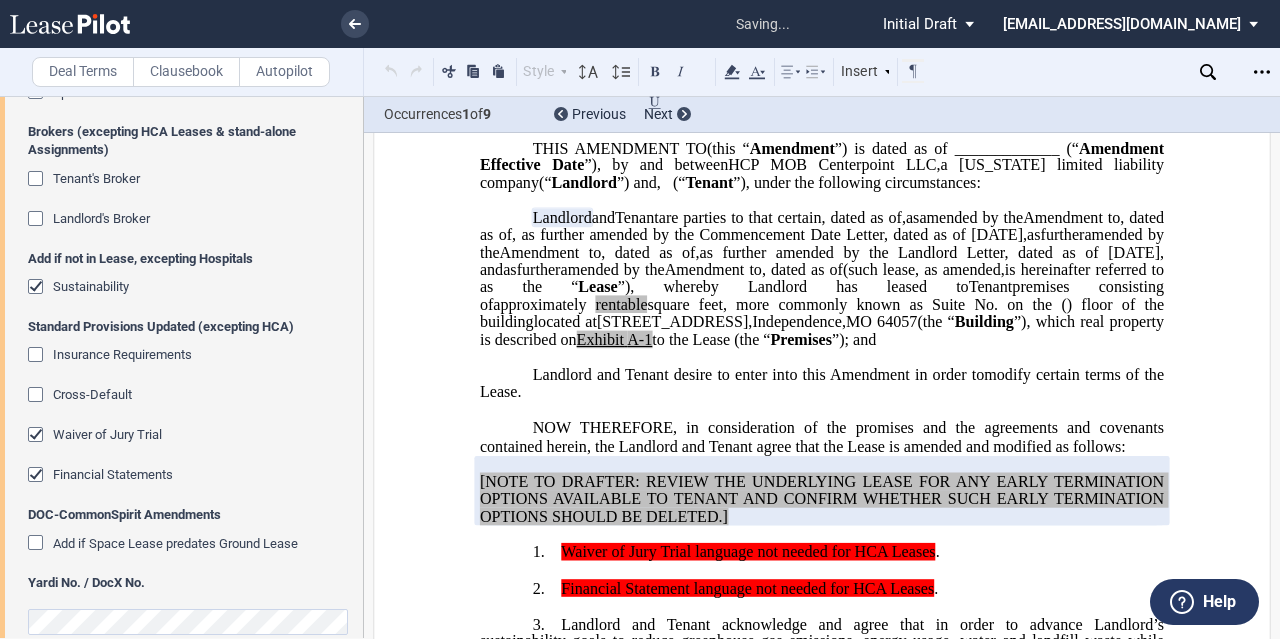 click on "Financial Statements" 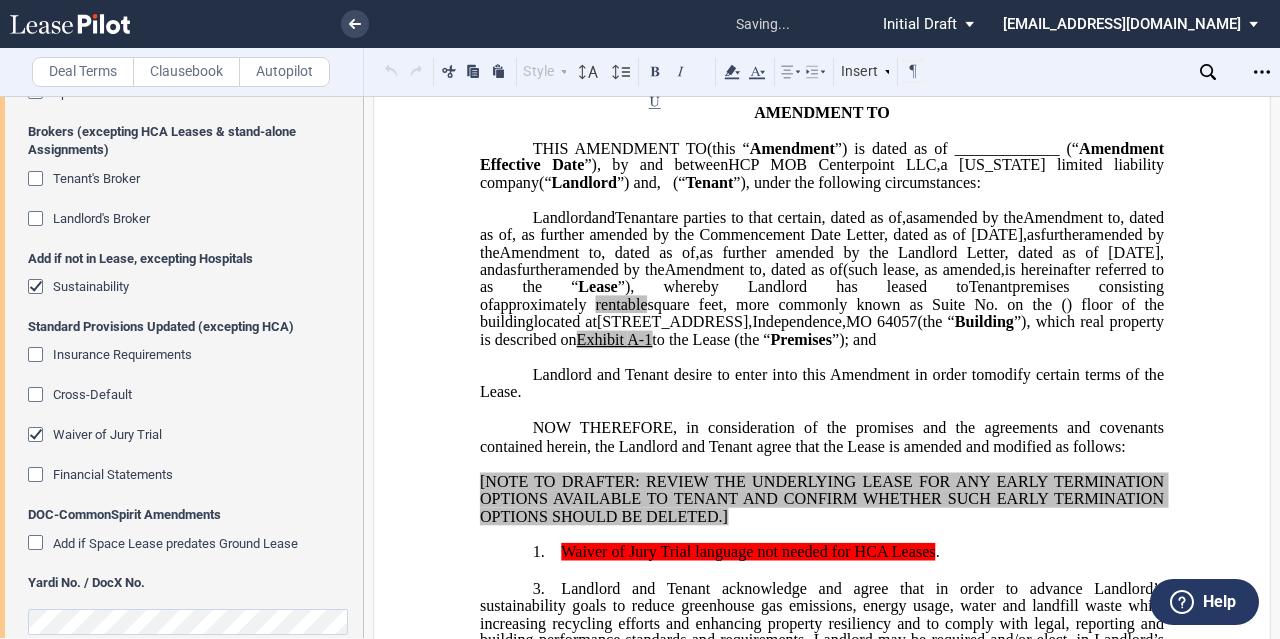click on "Waiver of Jury Trial" 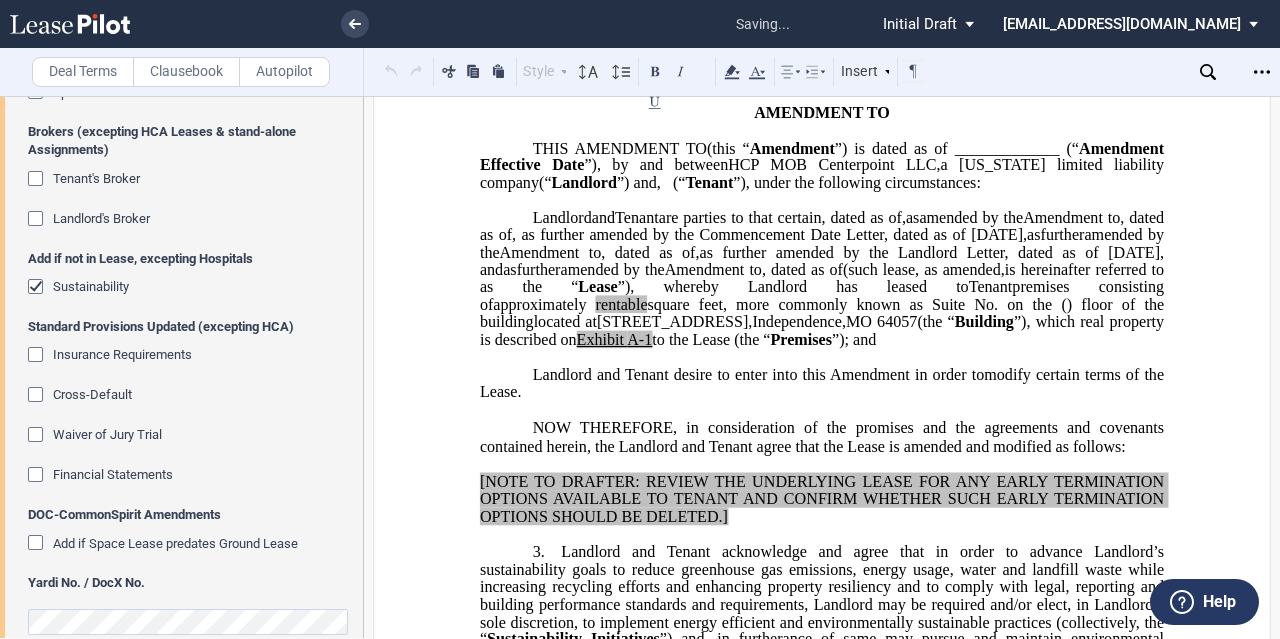 scroll, scrollTop: 2333, scrollLeft: 0, axis: vertical 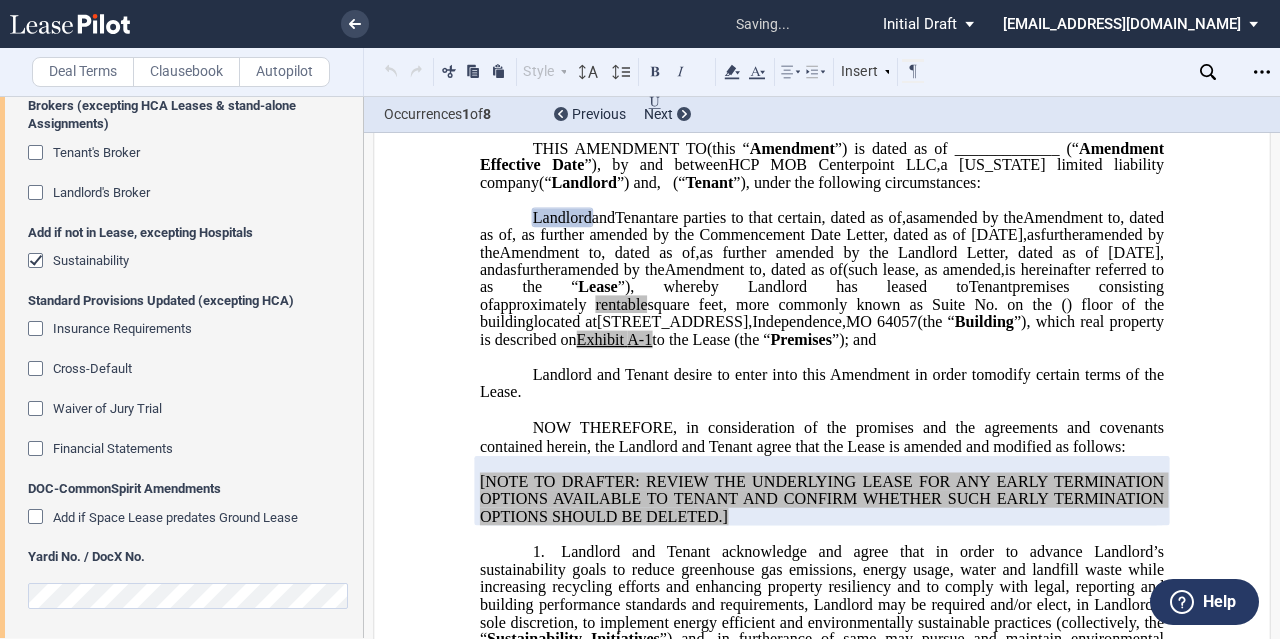 click on "Sustainability" 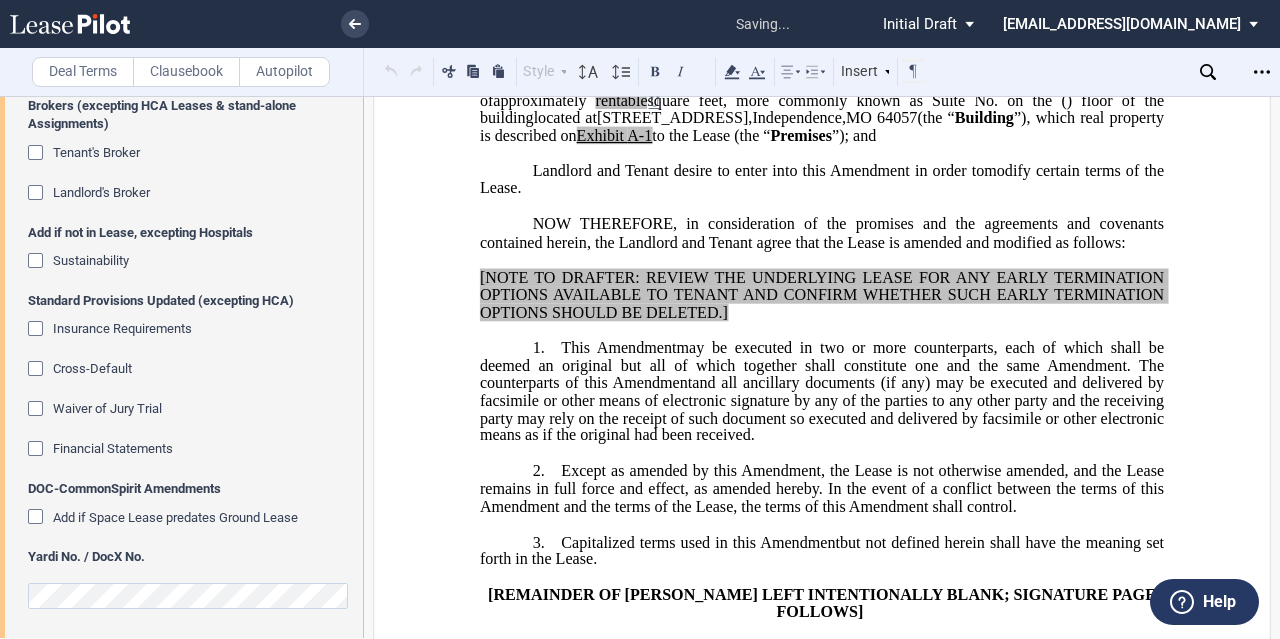 scroll, scrollTop: 344, scrollLeft: 0, axis: vertical 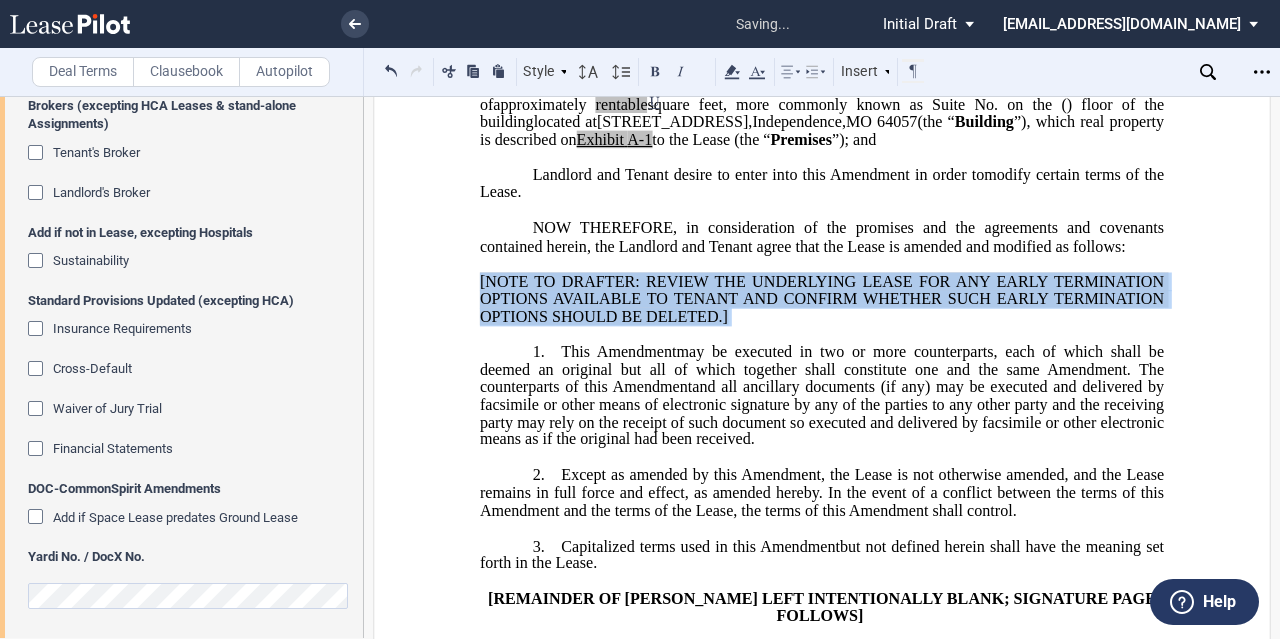 drag, startPoint x: 740, startPoint y: 399, endPoint x: 464, endPoint y: 343, distance: 281.62387 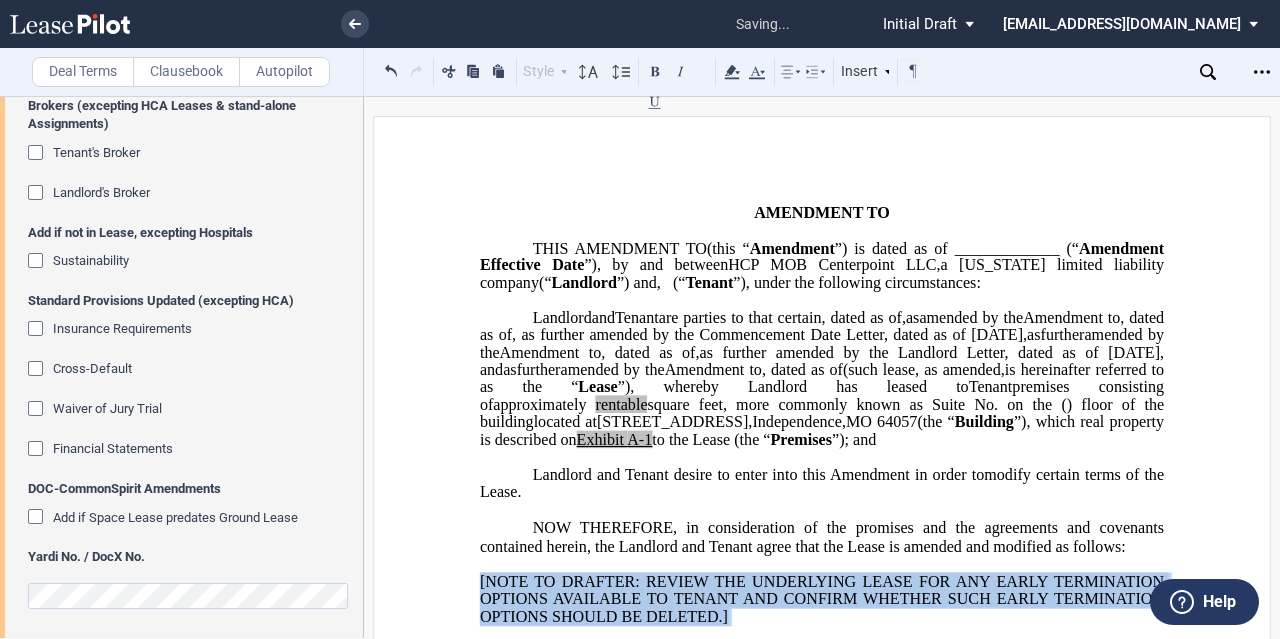 scroll, scrollTop: 0, scrollLeft: 0, axis: both 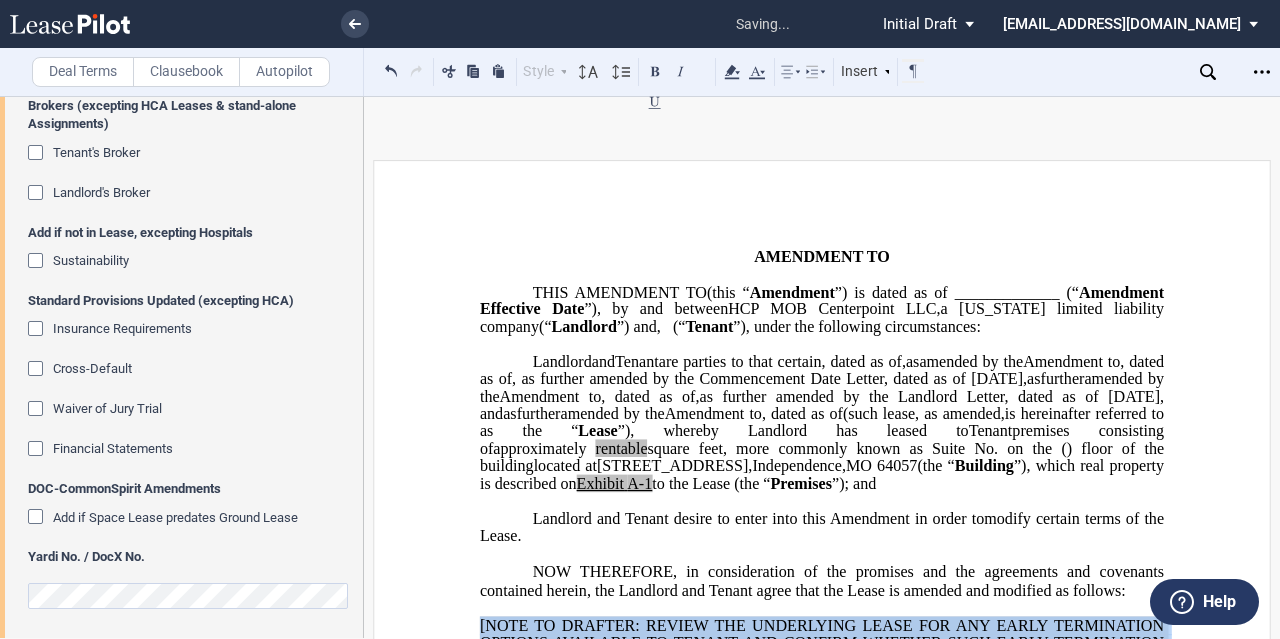 click on "located at  19550 E. 39th Street S. ,  Independence ,  MO   64057  (the “ Building ”), which real property is described on  Exhibit   A-1  to the Lease (the “ Premises ”); and" 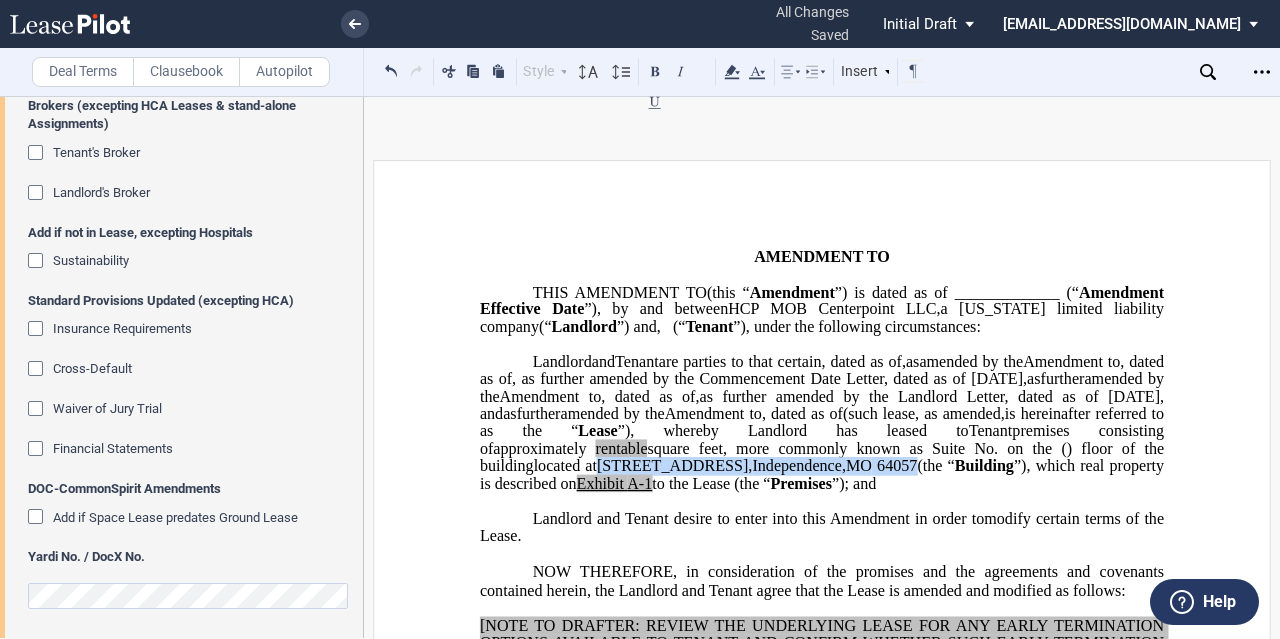 drag, startPoint x: 778, startPoint y: 533, endPoint x: 1124, endPoint y: 531, distance: 346.00577 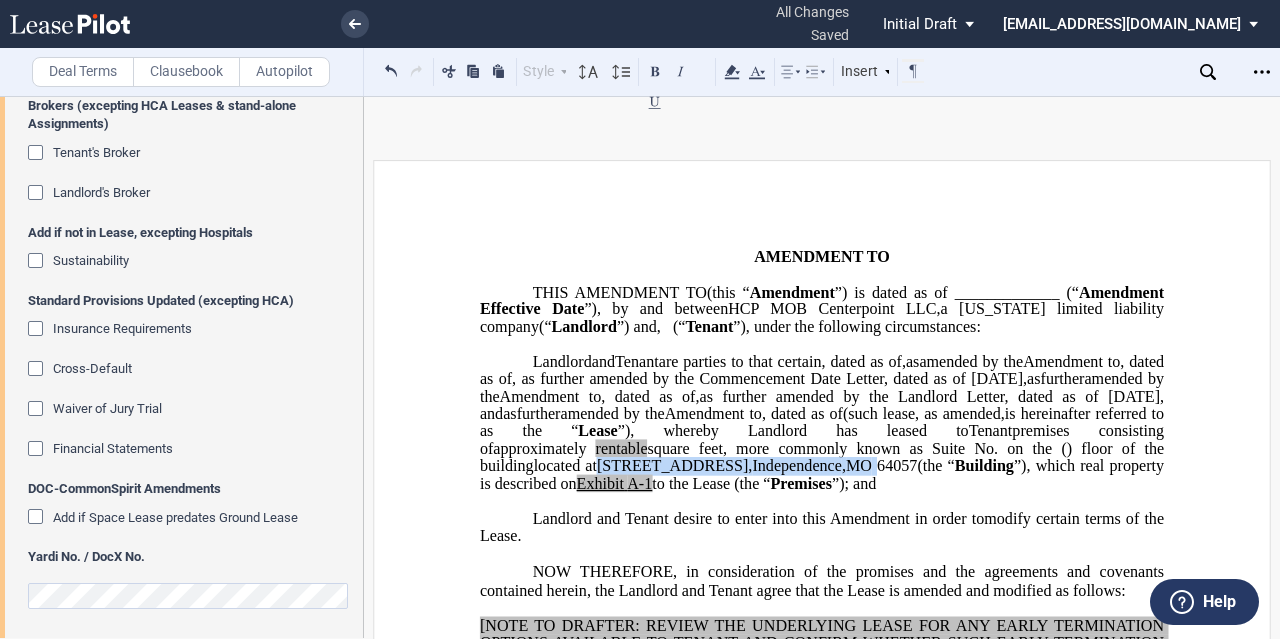 copy on "19550 E. 39th Street S. ,  Independence ,  MO" 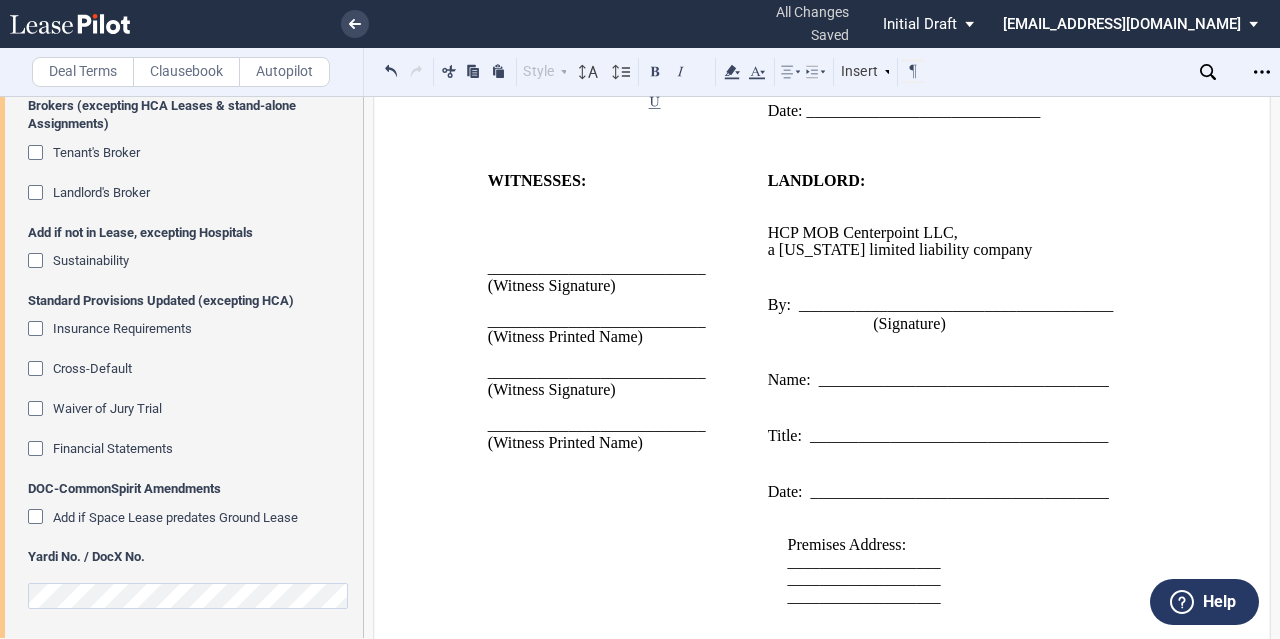 scroll, scrollTop: 1406, scrollLeft: 0, axis: vertical 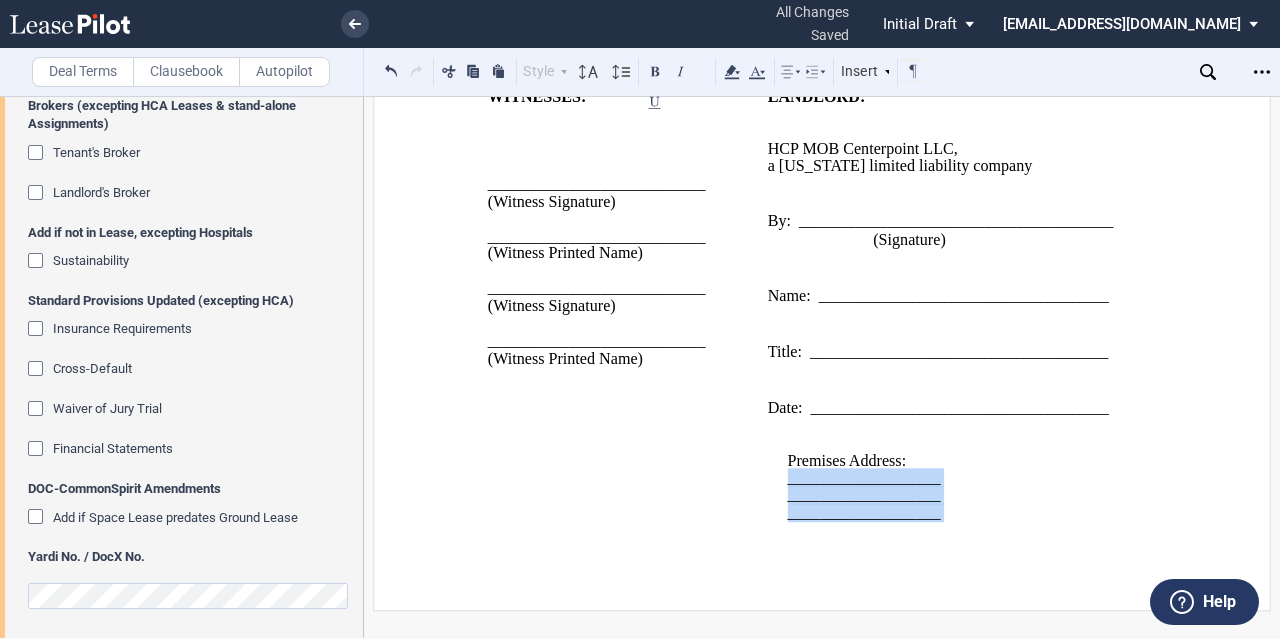 drag, startPoint x: 938, startPoint y: 531, endPoint x: 780, endPoint y: 488, distance: 163.74675 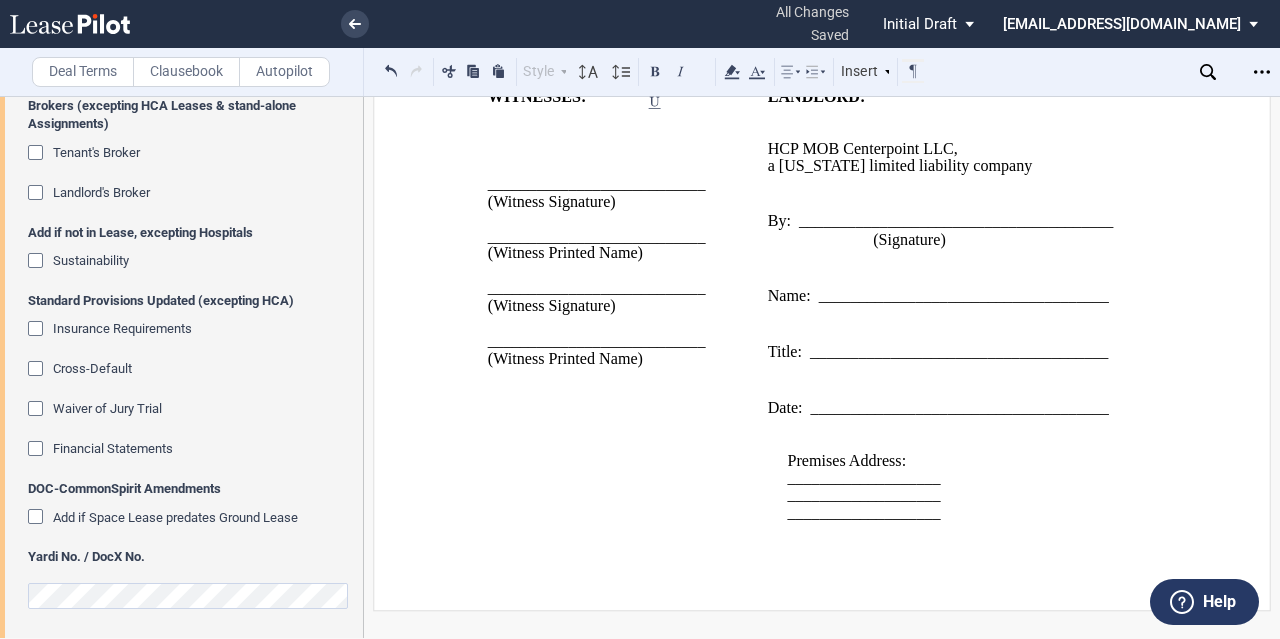 drag, startPoint x: 785, startPoint y: 488, endPoint x: 986, endPoint y: 527, distance: 204.74863 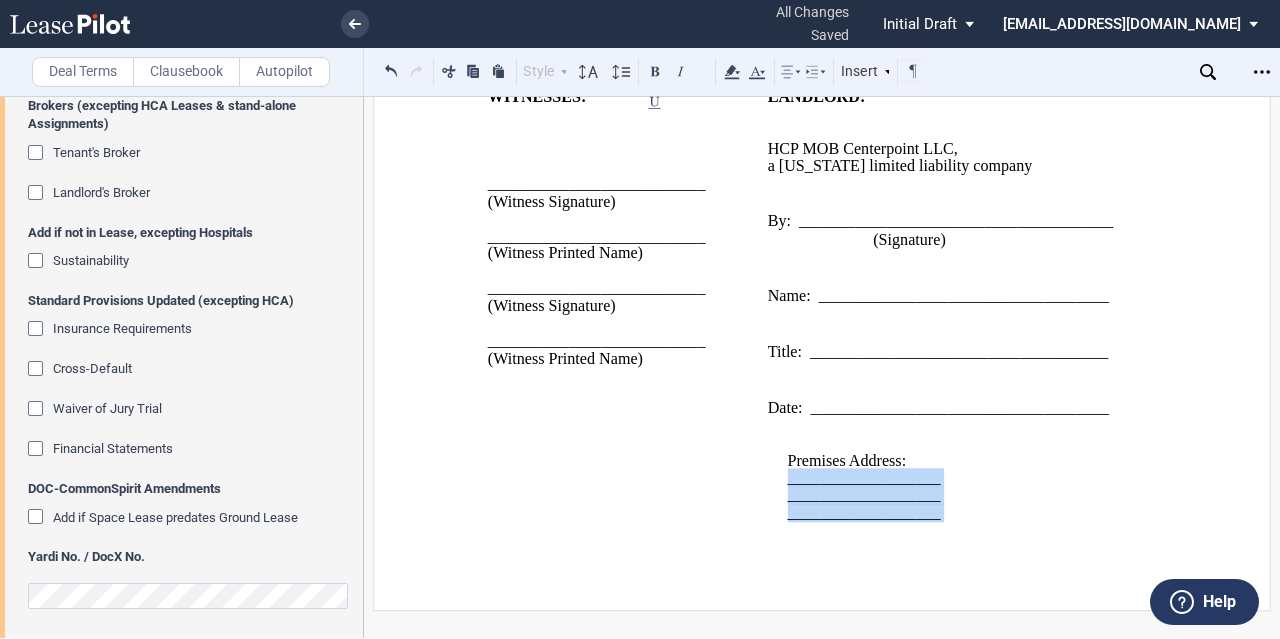 drag, startPoint x: 946, startPoint y: 530, endPoint x: 771, endPoint y: 485, distance: 180.69312 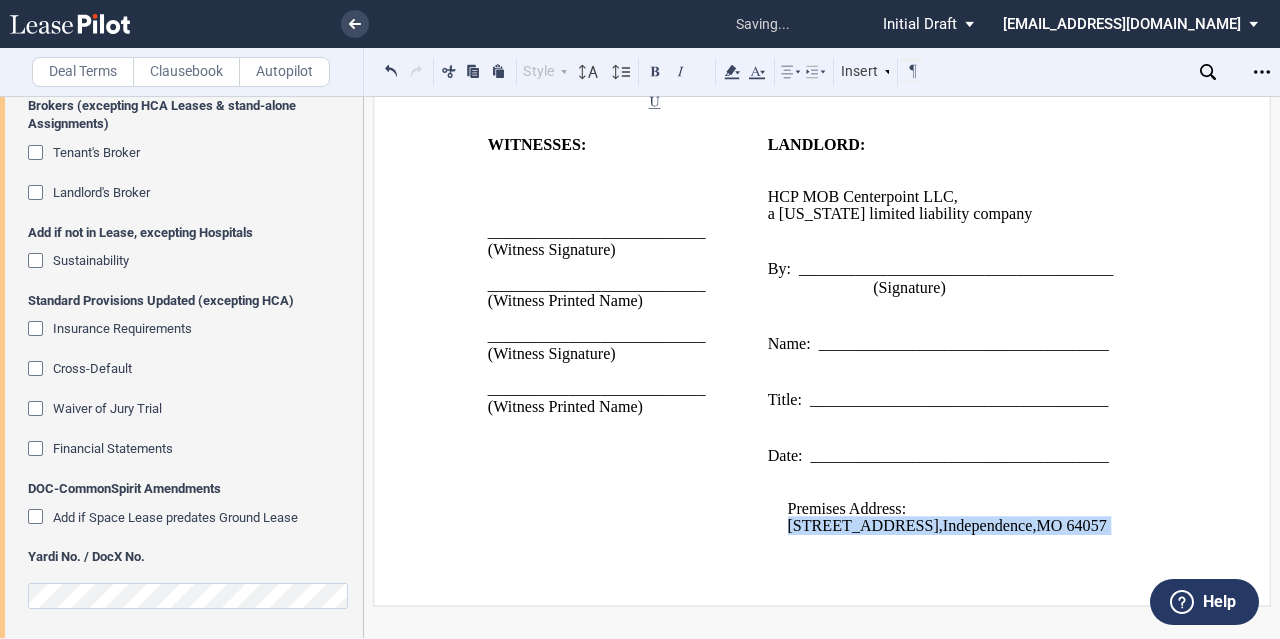 scroll, scrollTop: 1358, scrollLeft: 0, axis: vertical 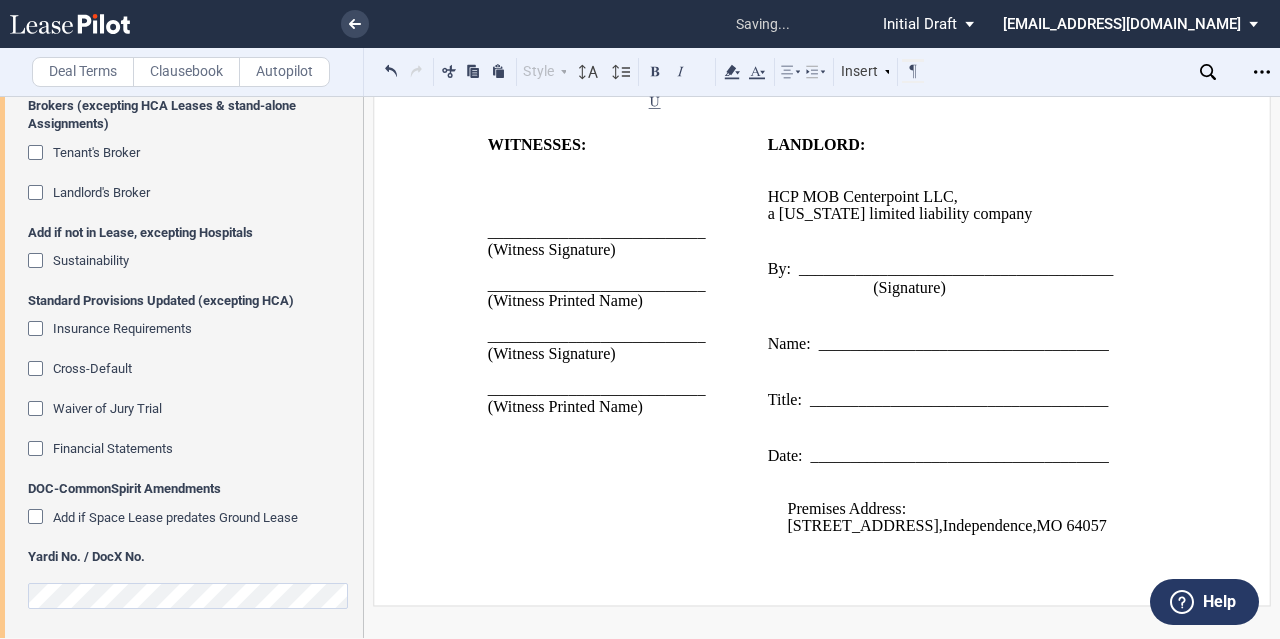 click on "," 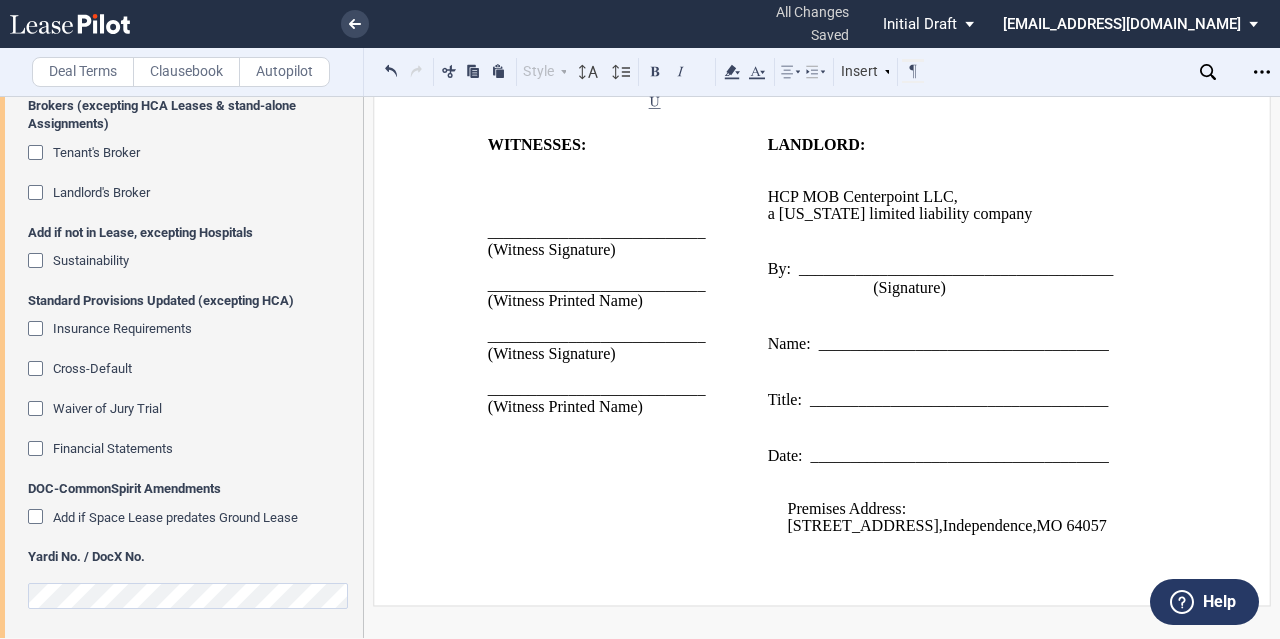 type 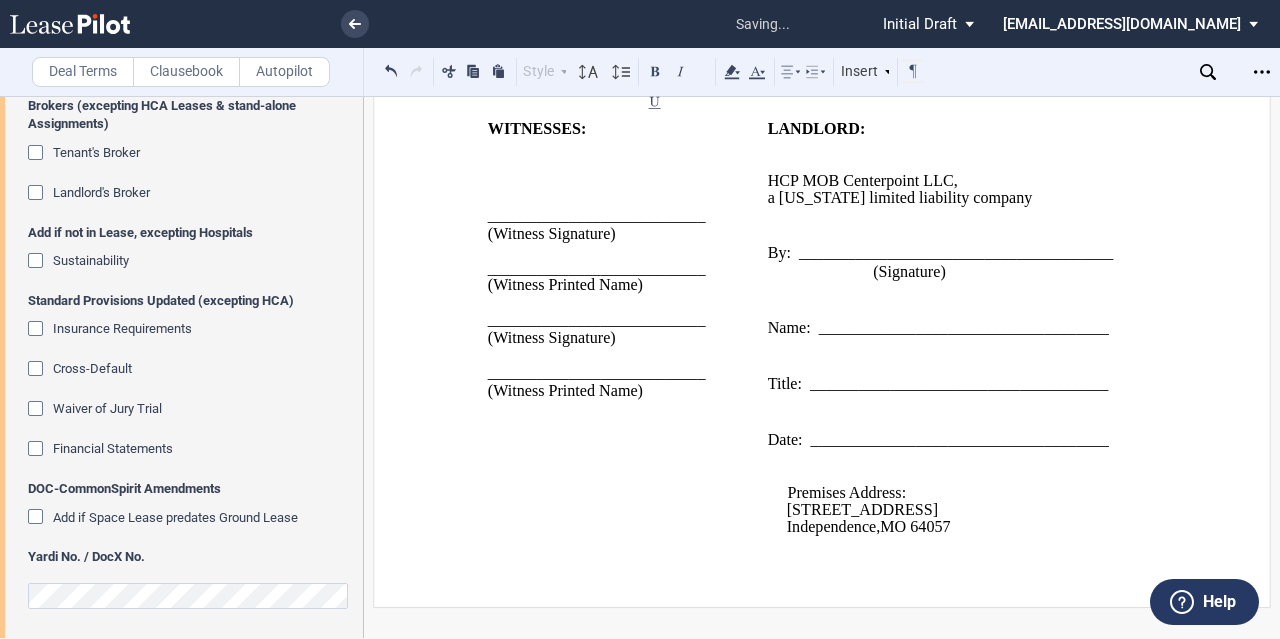 click on "Premises Address:" at bounding box center (956, 492) 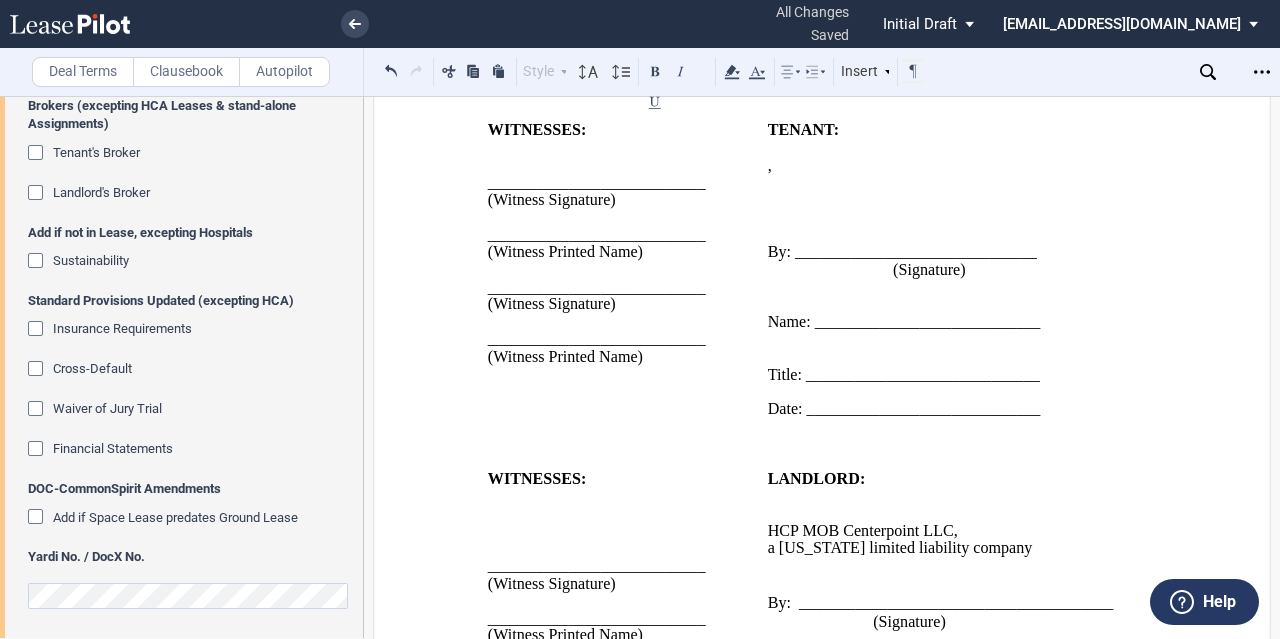 scroll, scrollTop: 874, scrollLeft: 0, axis: vertical 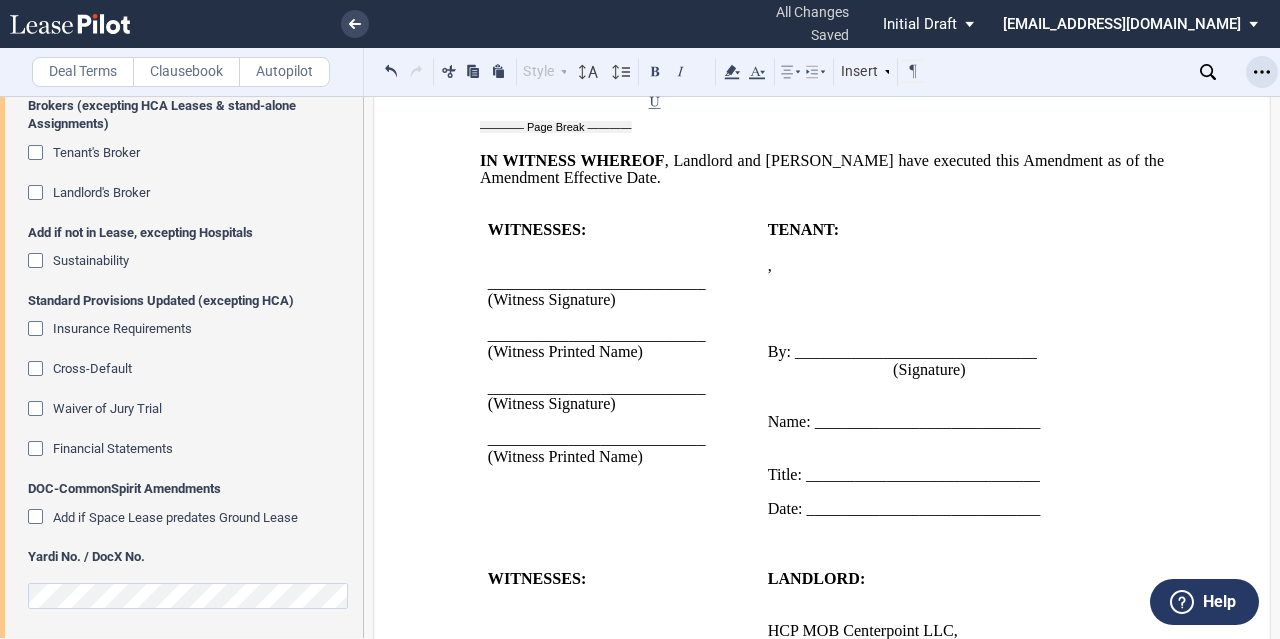 click 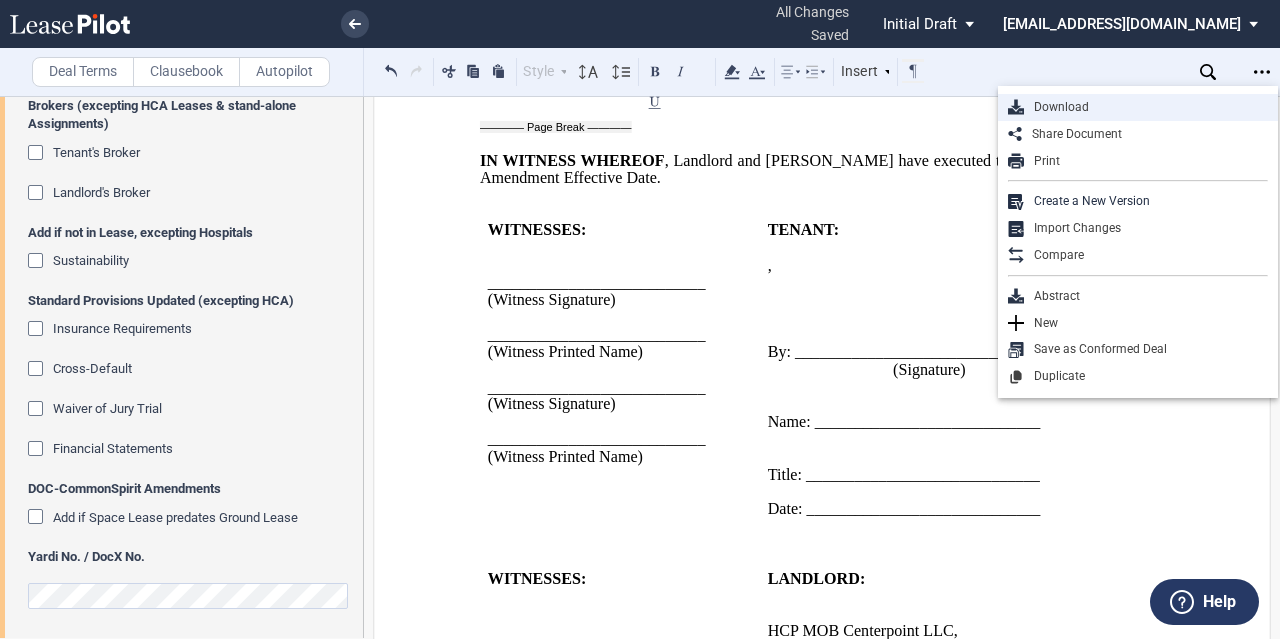 click on "Download" at bounding box center (1146, 107) 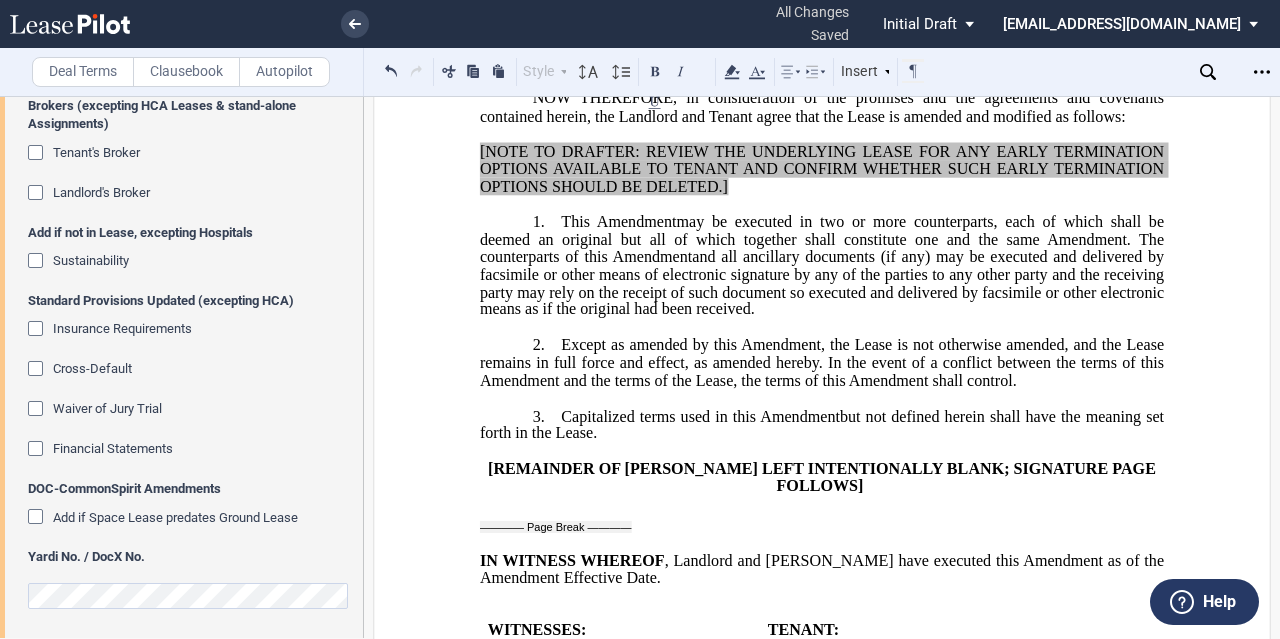 scroll, scrollTop: 0, scrollLeft: 0, axis: both 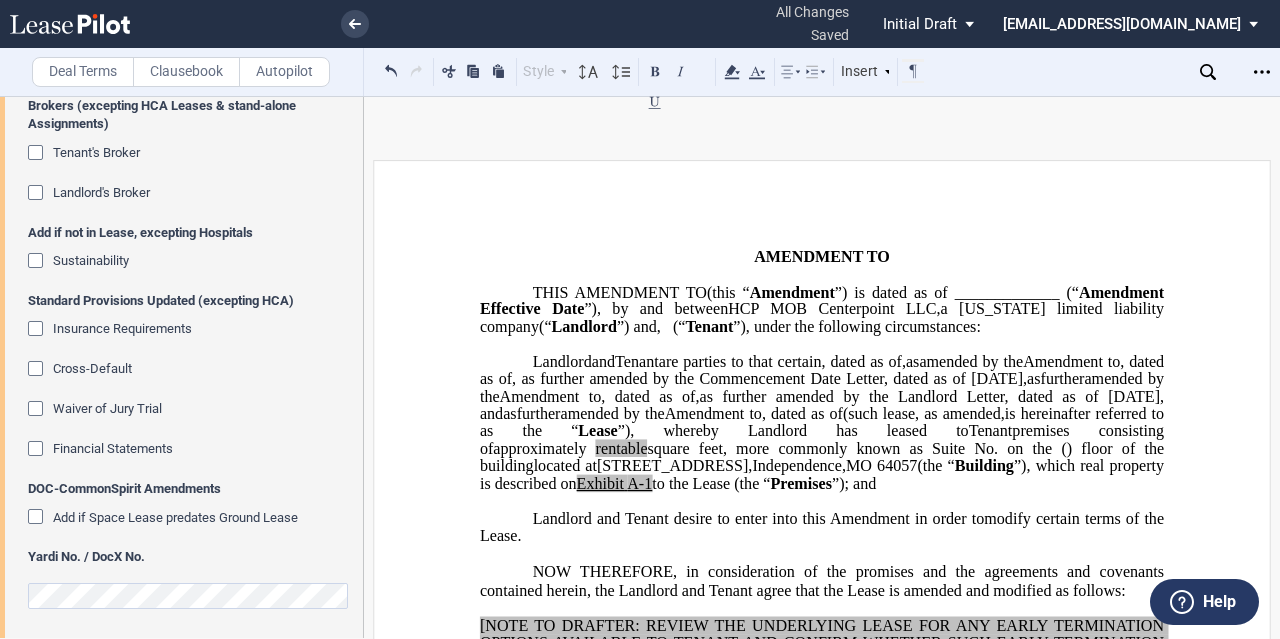 click 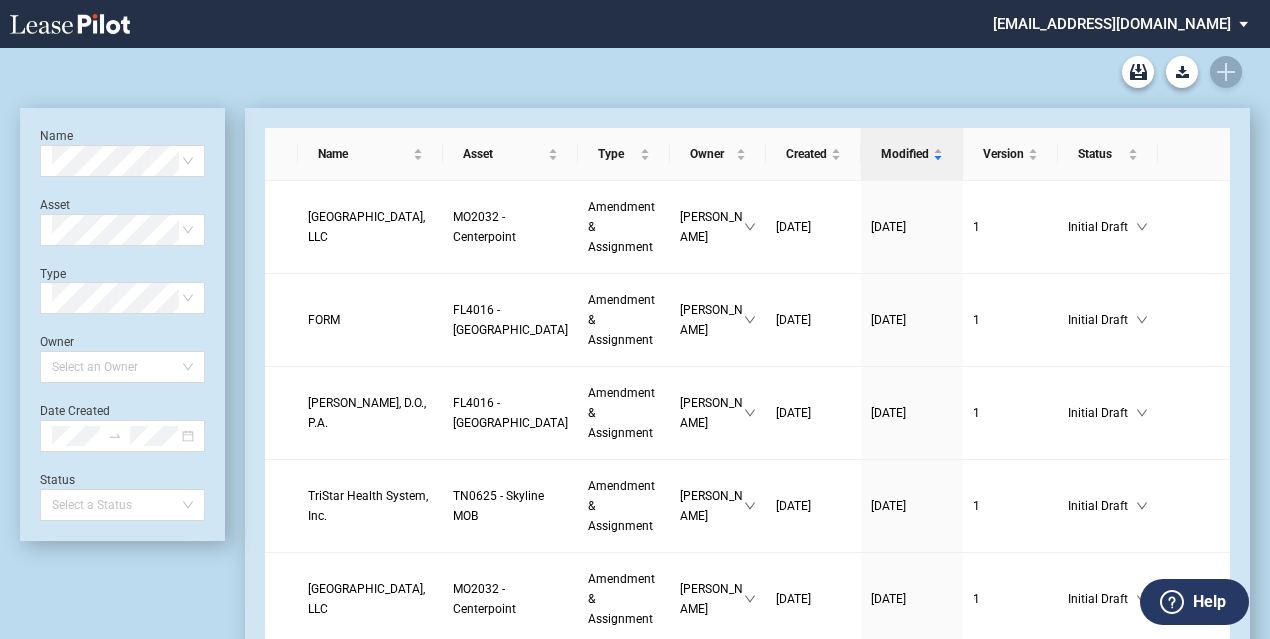 scroll, scrollTop: 0, scrollLeft: 0, axis: both 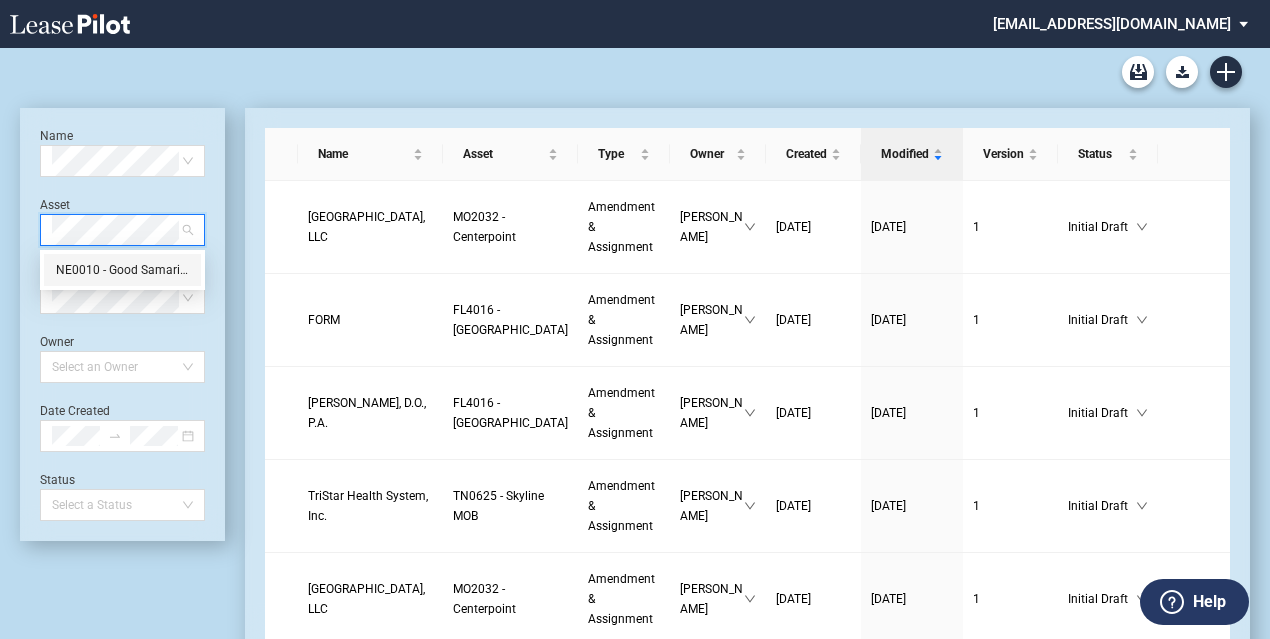 click on "NE0010 - Good Samaritan MOB" at bounding box center (122, 270) 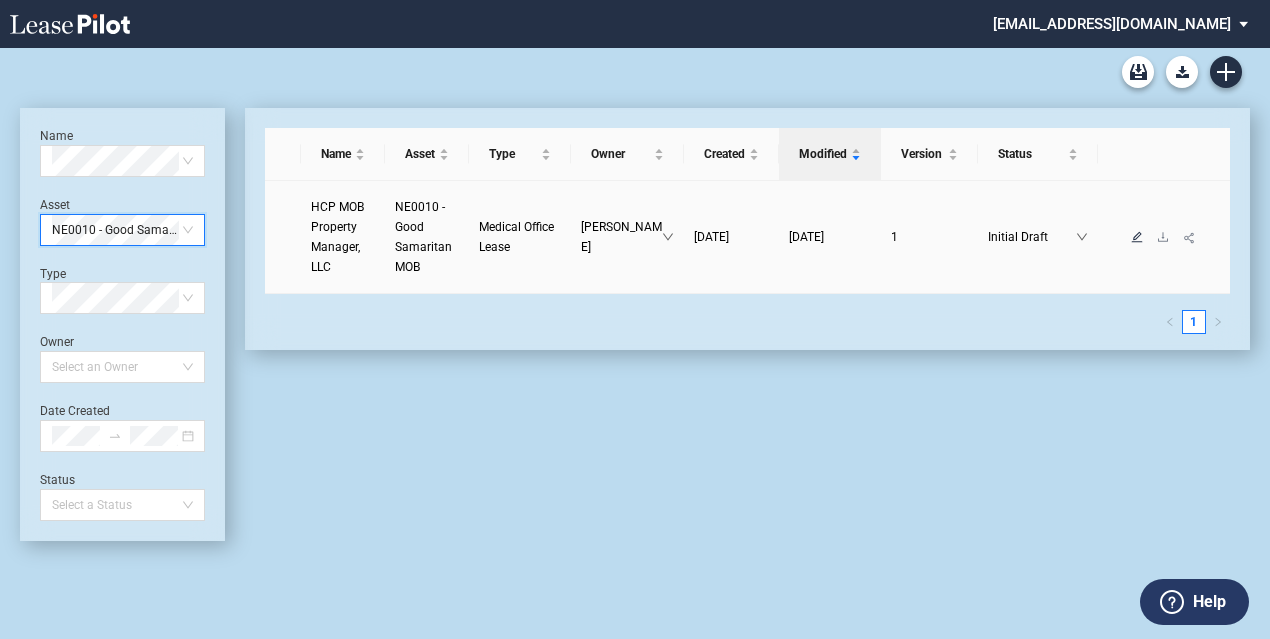 click 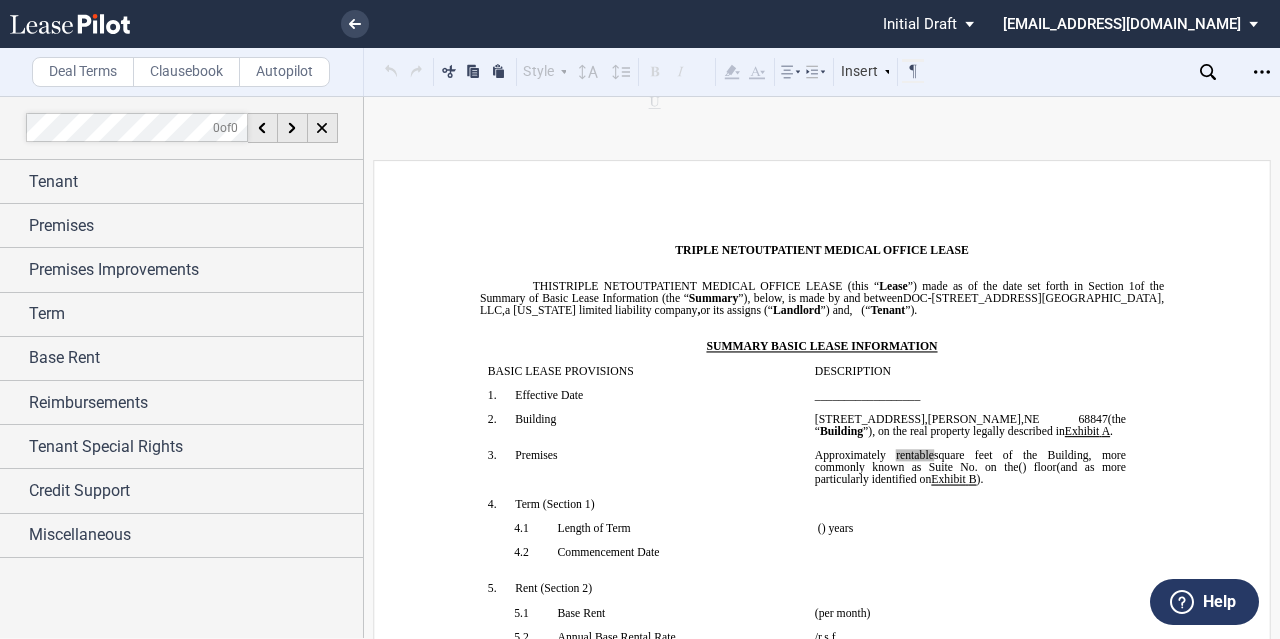 scroll, scrollTop: 0, scrollLeft: 0, axis: both 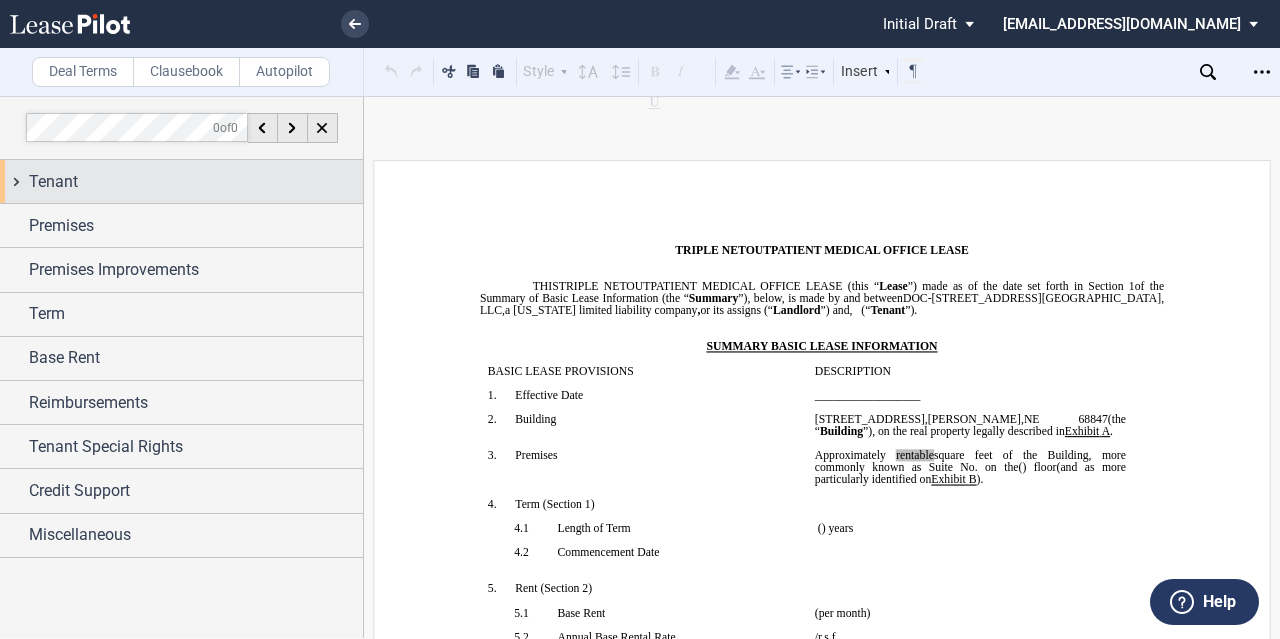 click on "Tenant" at bounding box center [196, 182] 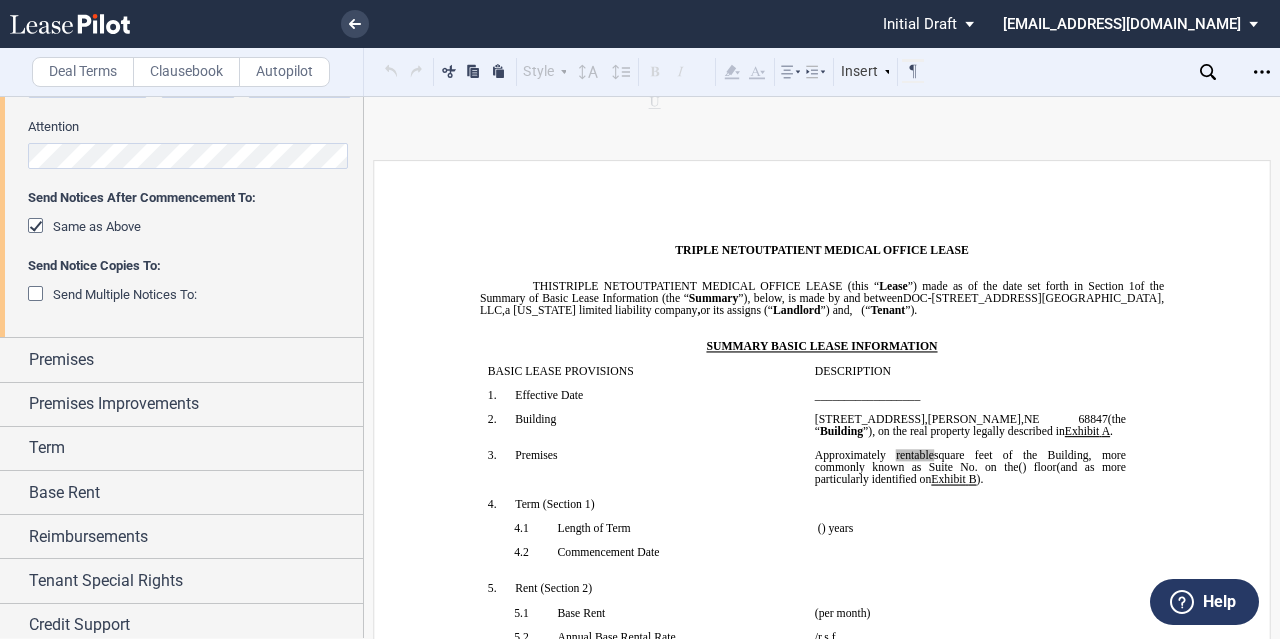 scroll, scrollTop: 600, scrollLeft: 0, axis: vertical 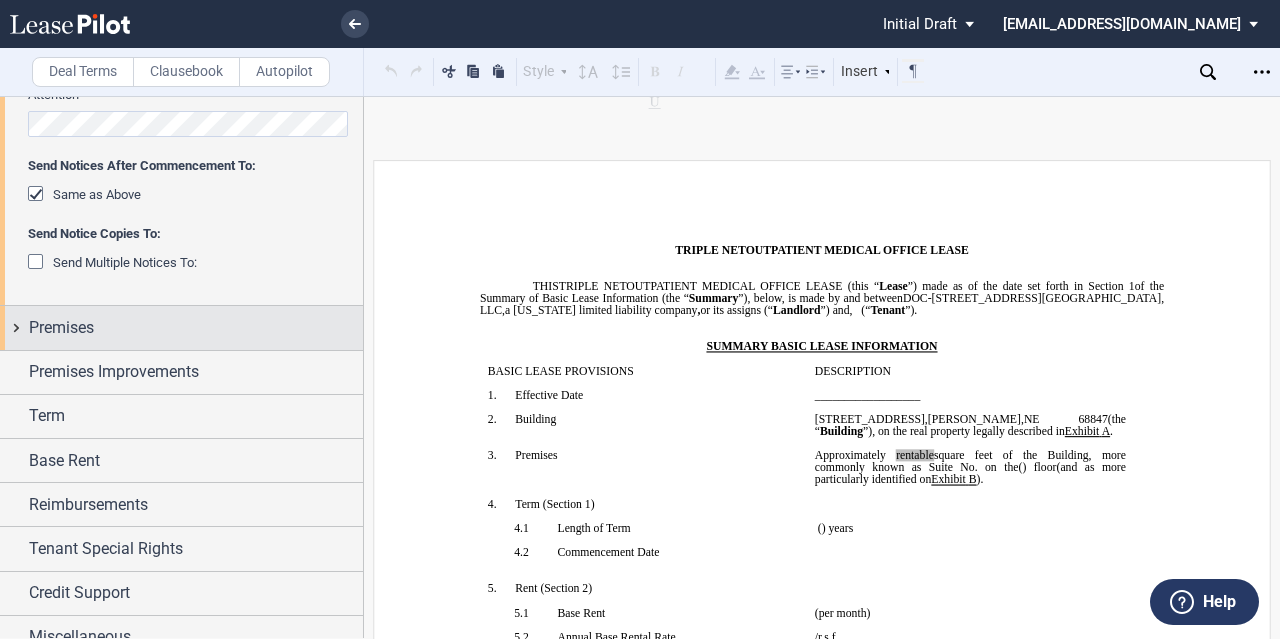 click on "Premises" at bounding box center (181, 327) 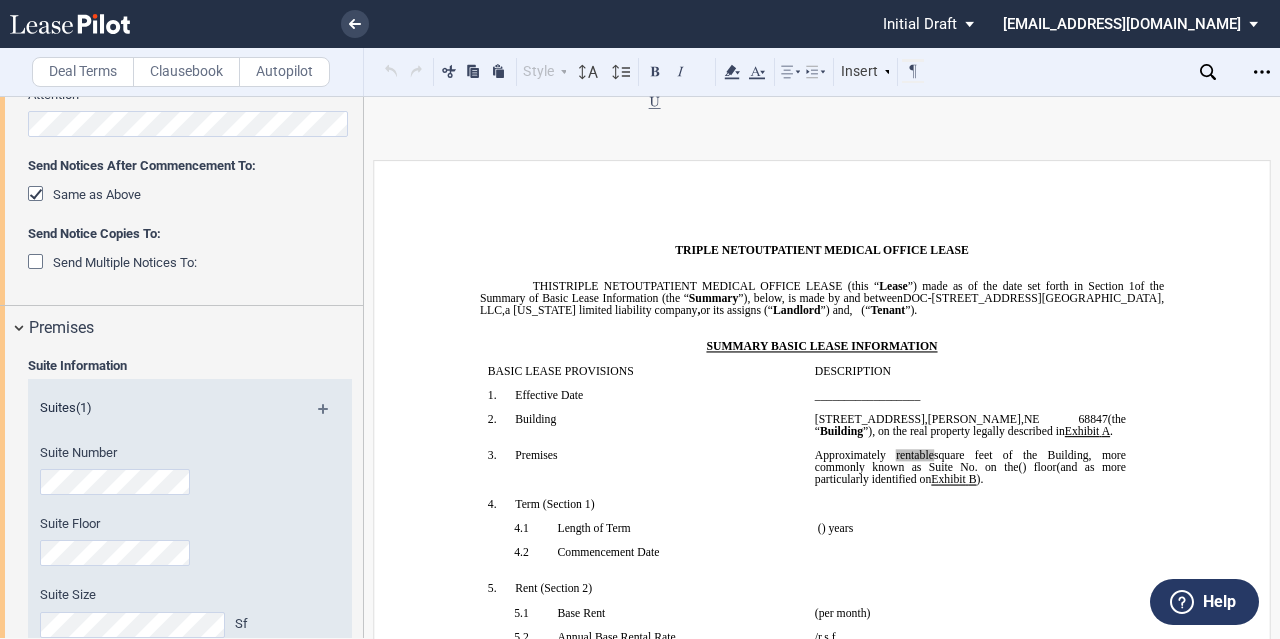 scroll, scrollTop: 700, scrollLeft: 0, axis: vertical 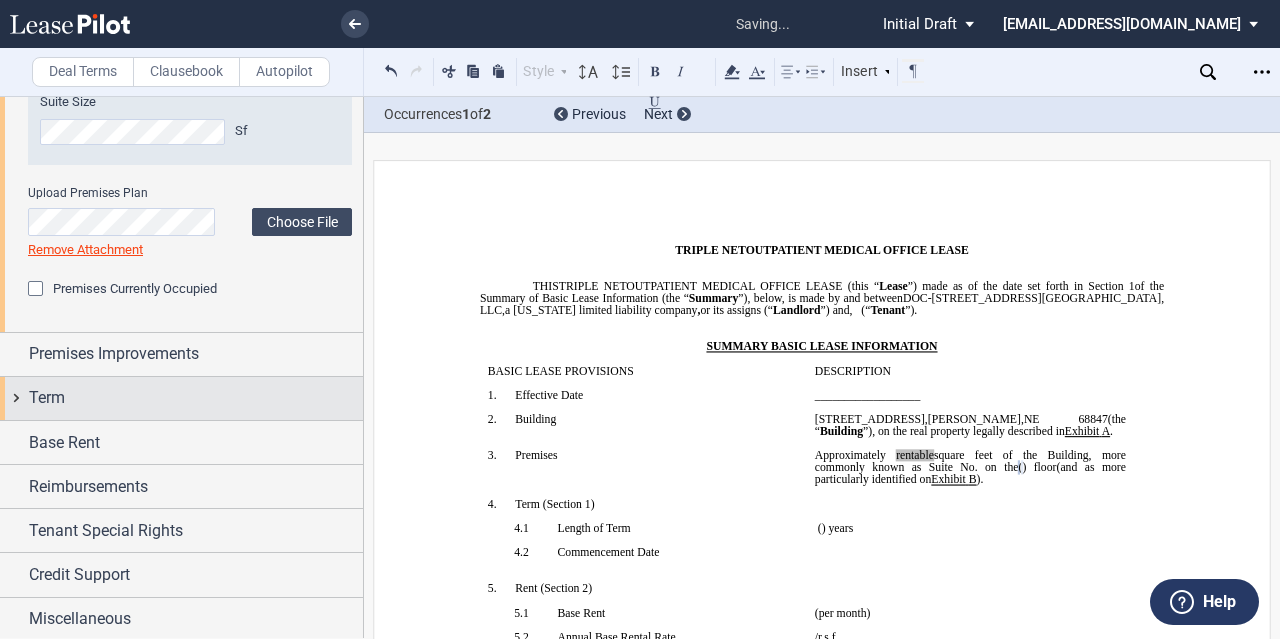 click on "Term" at bounding box center (196, 398) 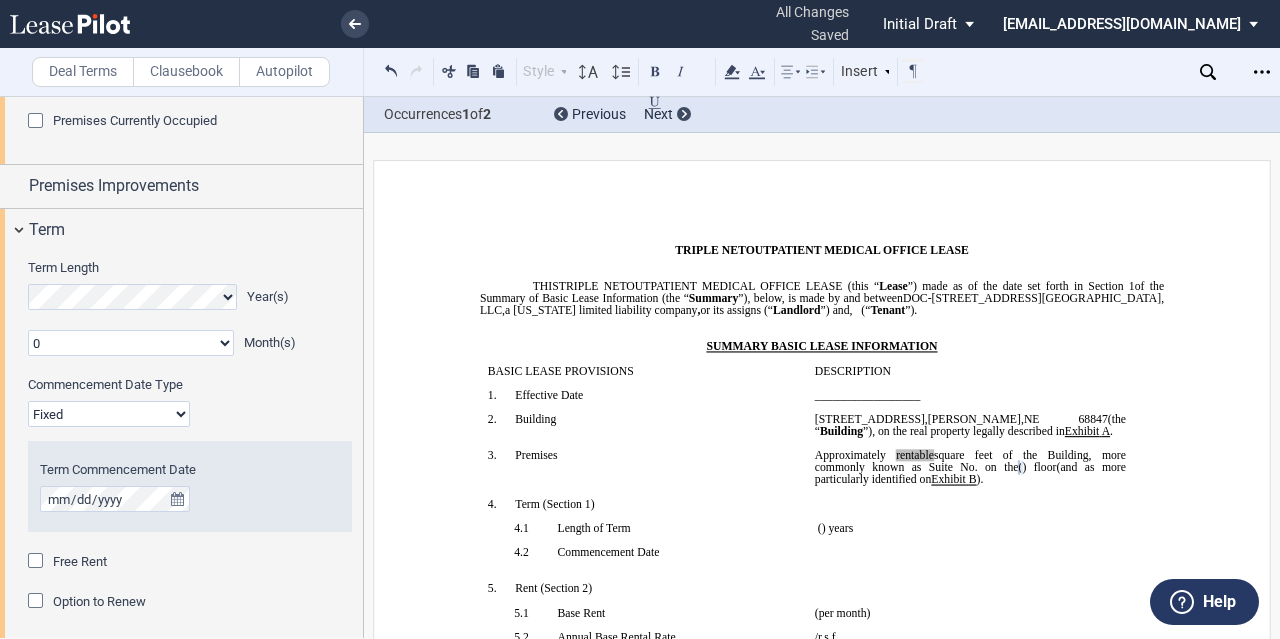 scroll, scrollTop: 1293, scrollLeft: 0, axis: vertical 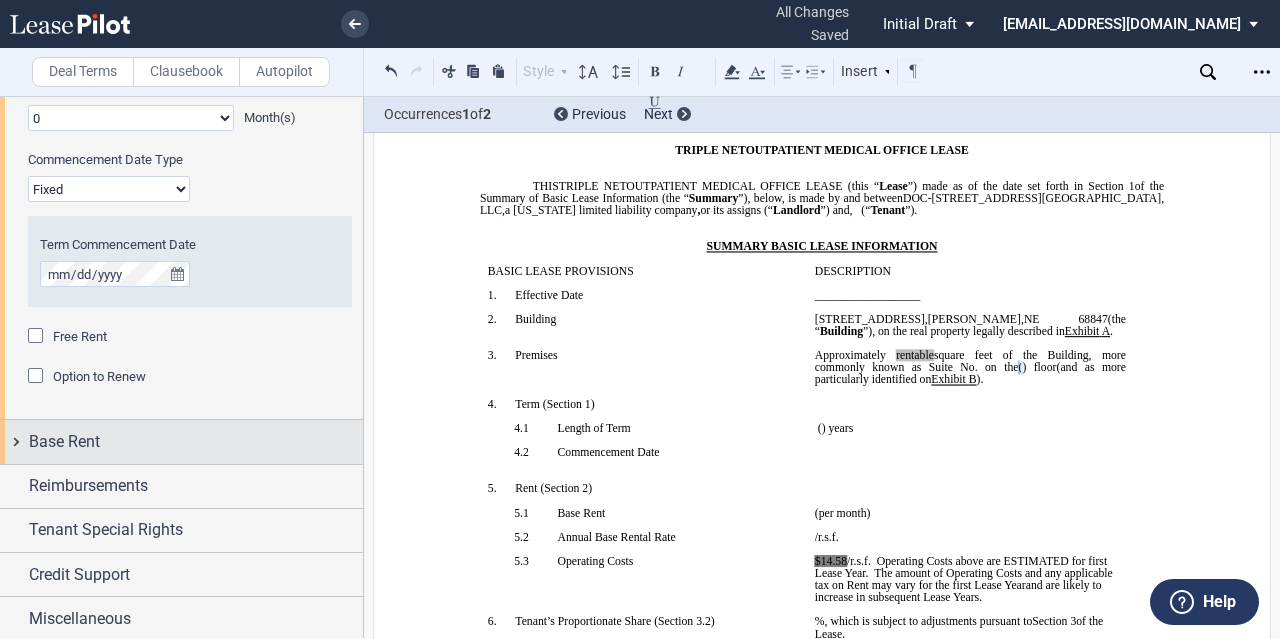 drag, startPoint x: 140, startPoint y: 449, endPoint x: 157, endPoint y: 441, distance: 18.788294 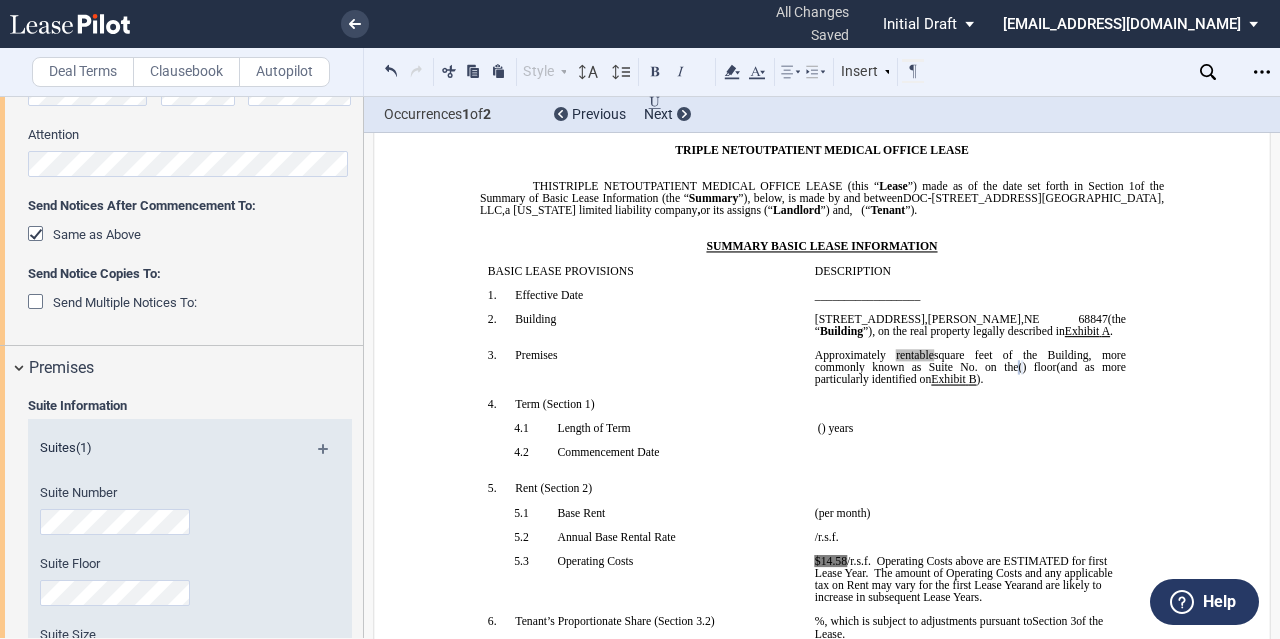 scroll, scrollTop: 700, scrollLeft: 0, axis: vertical 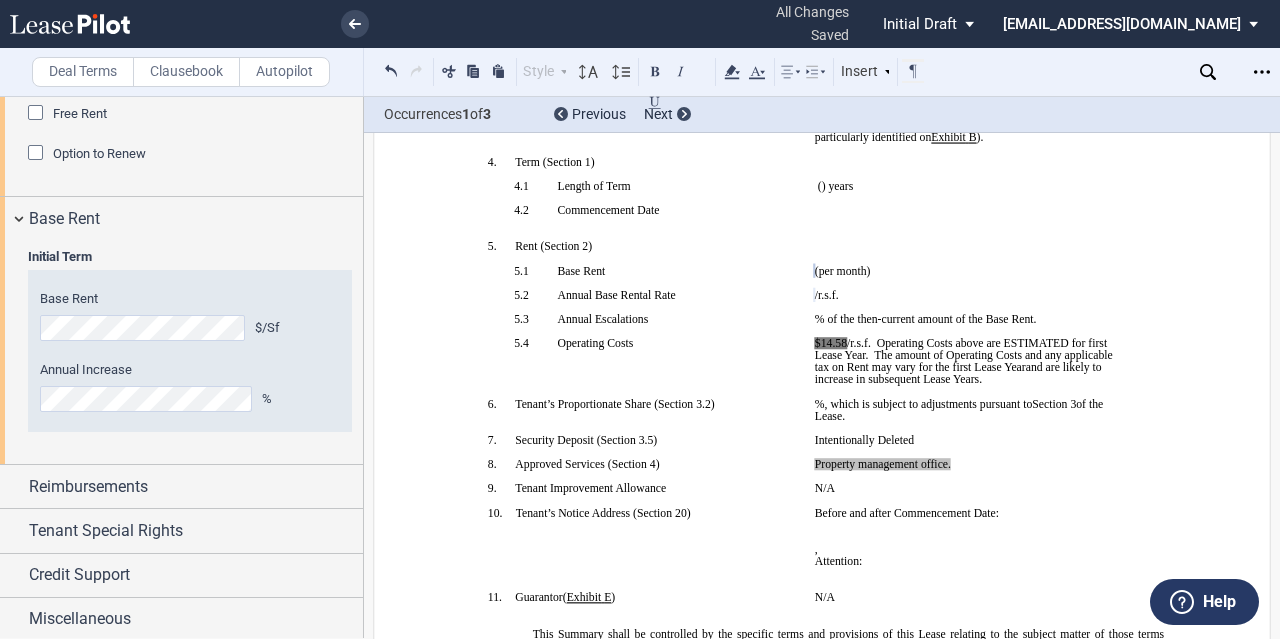 click on "$14.58" 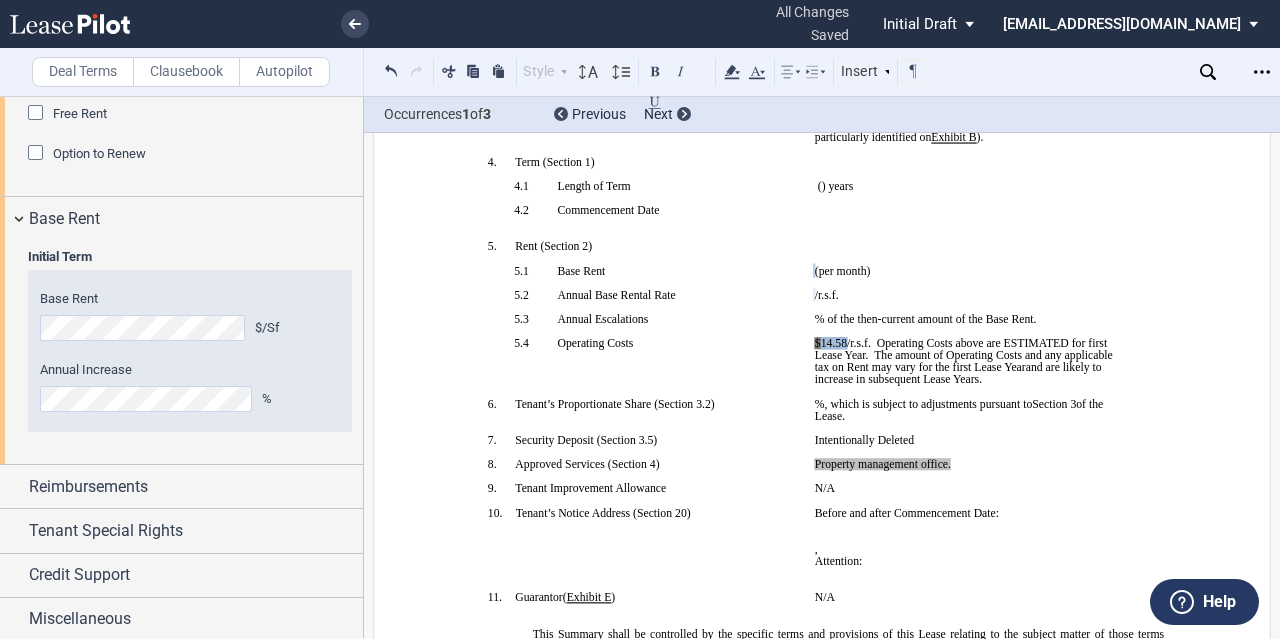 drag, startPoint x: 841, startPoint y: 383, endPoint x: 816, endPoint y: 380, distance: 25.179358 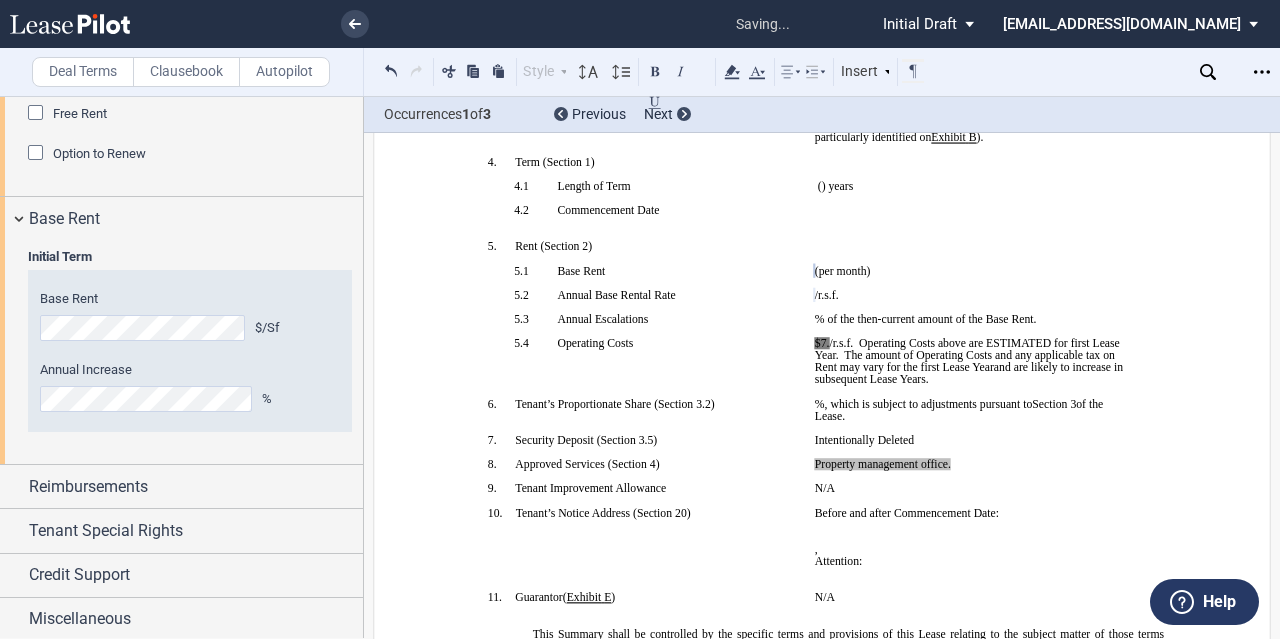 type 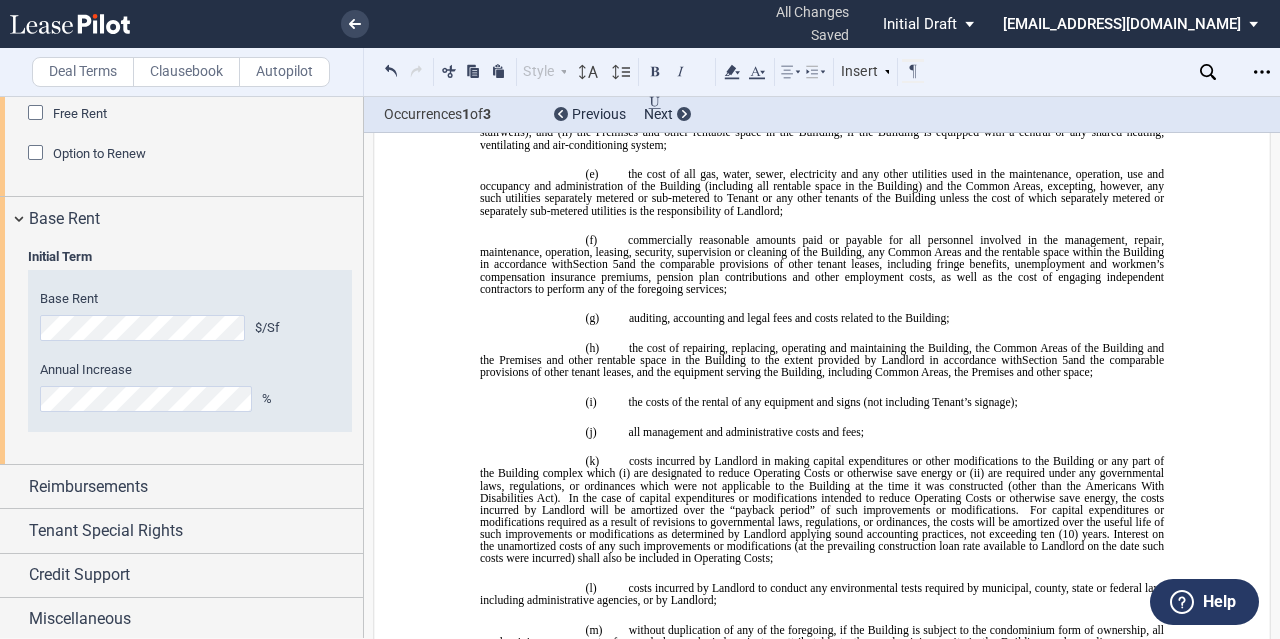 scroll, scrollTop: 3942, scrollLeft: 0, axis: vertical 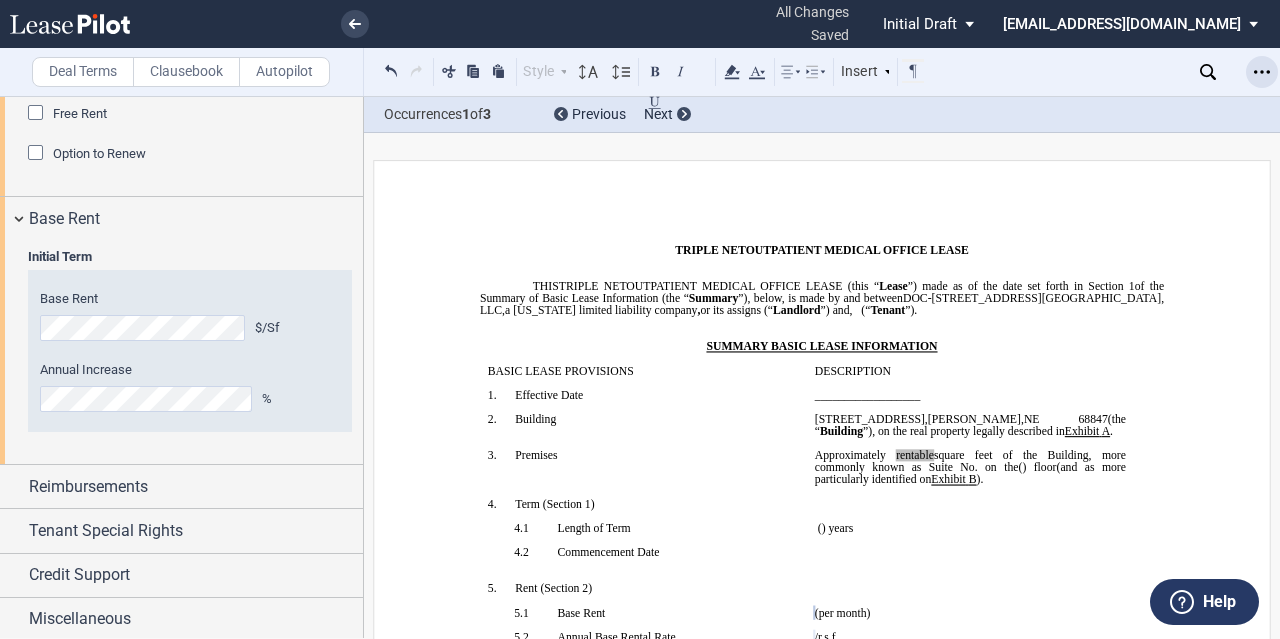 click at bounding box center [1262, 72] 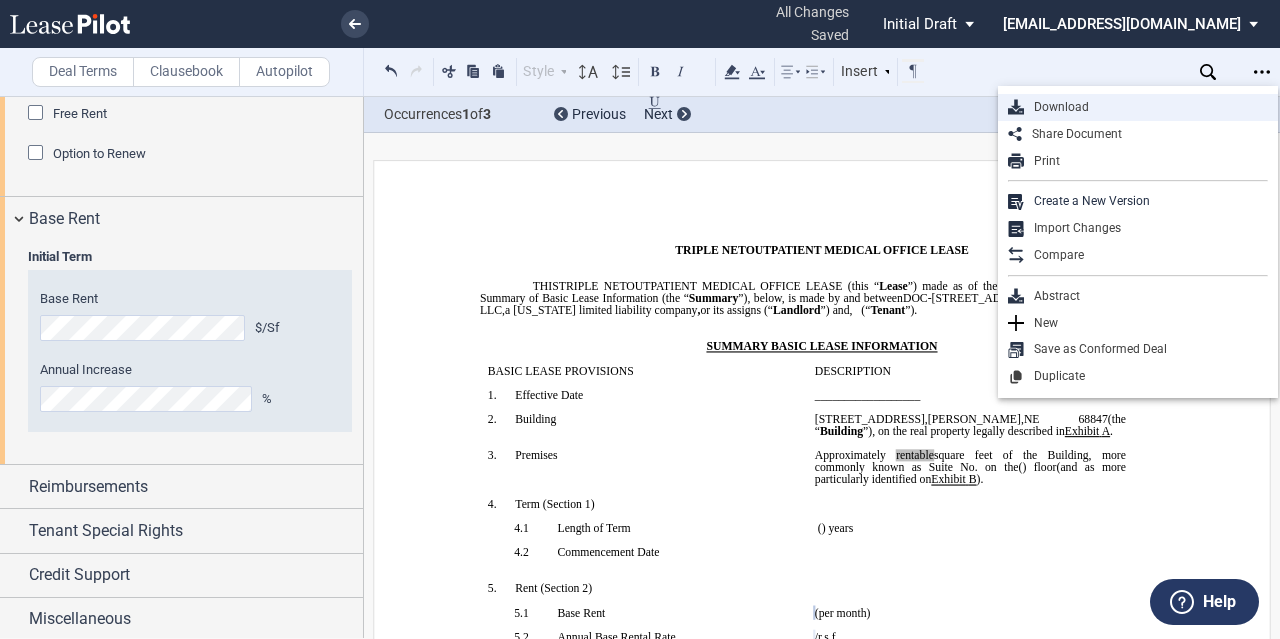 click on "Download" at bounding box center [1146, 107] 